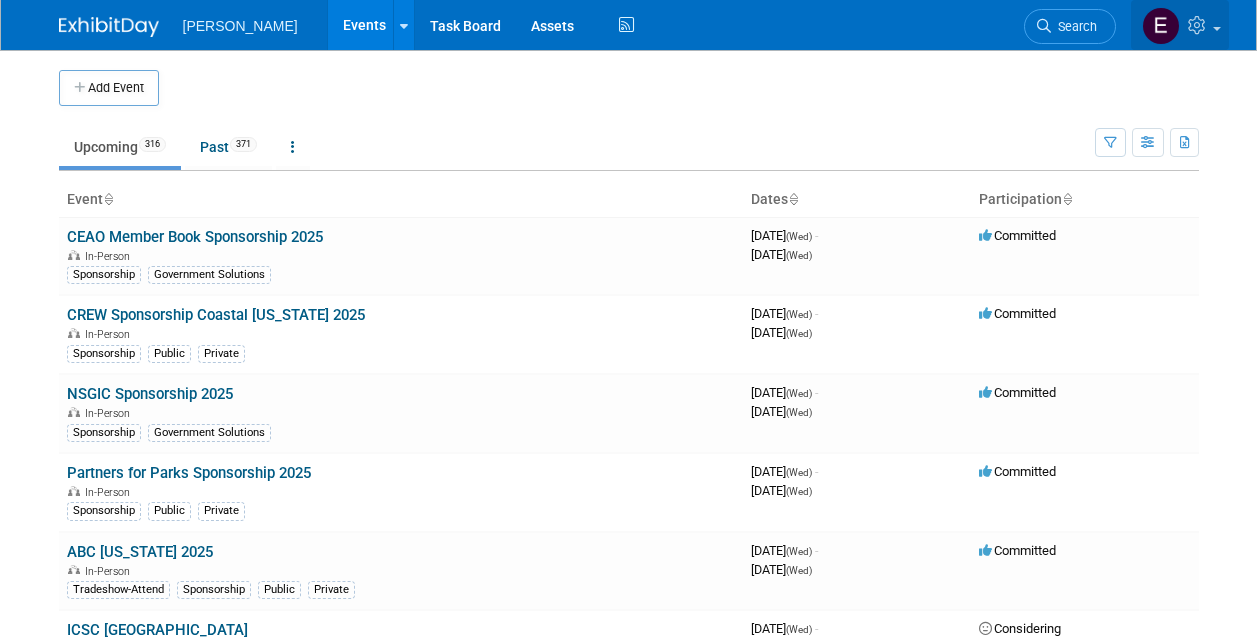 scroll, scrollTop: 0, scrollLeft: 0, axis: both 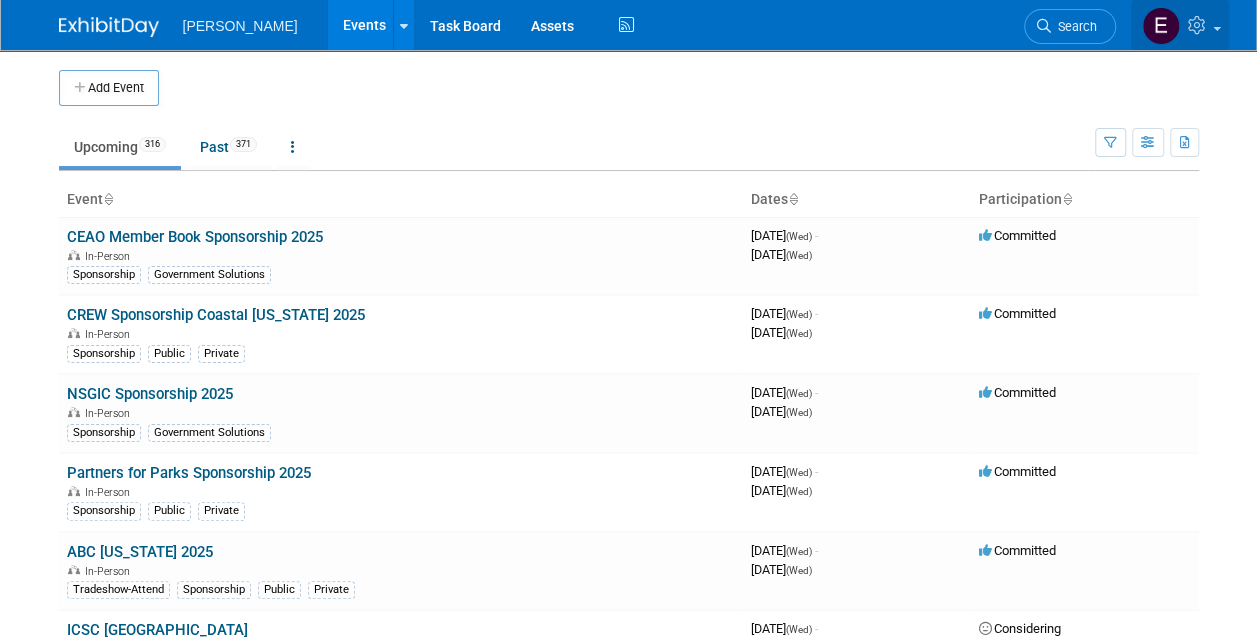 click at bounding box center (1217, 29) 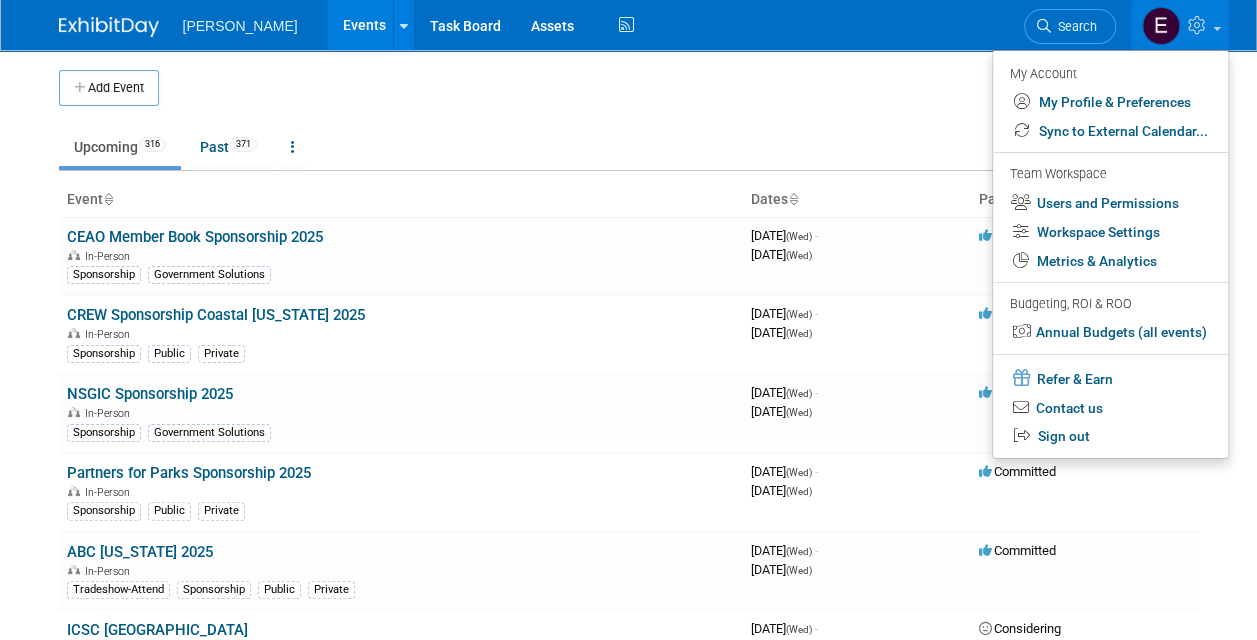 click on "Search" at bounding box center [1074, 26] 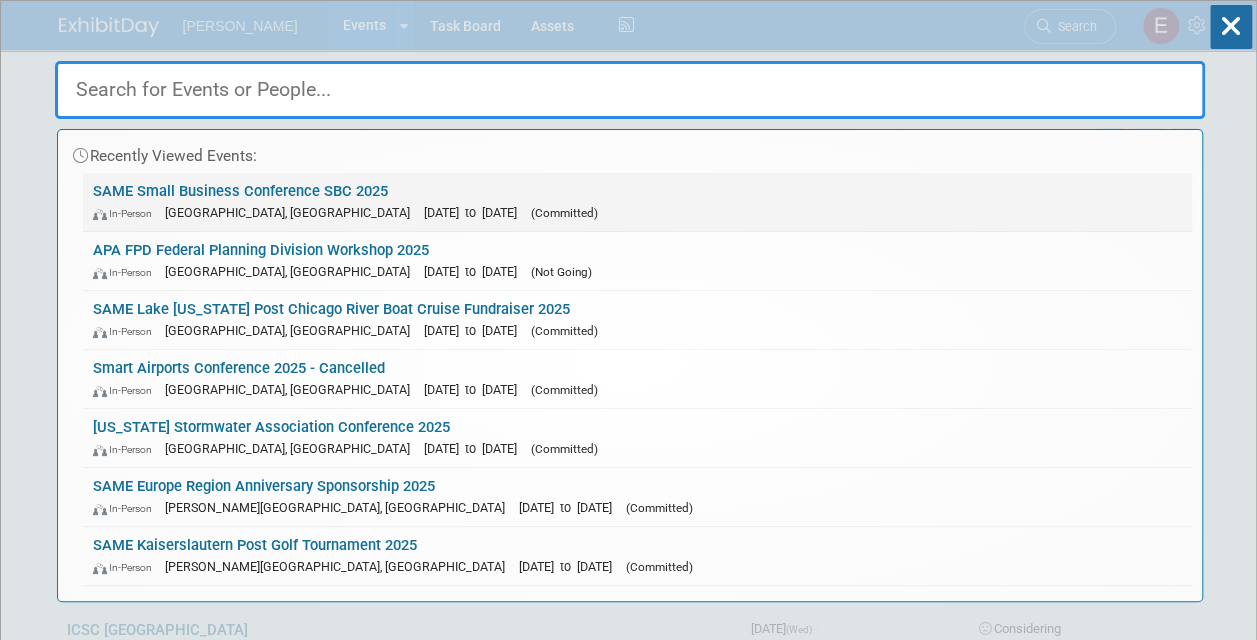 click on "SAME Small Business Conference SBC 2025
In-Person
Phoenix, AZ
Nov 19, 2025  to  Nov 21, 2025
(Committed)" at bounding box center [637, 202] 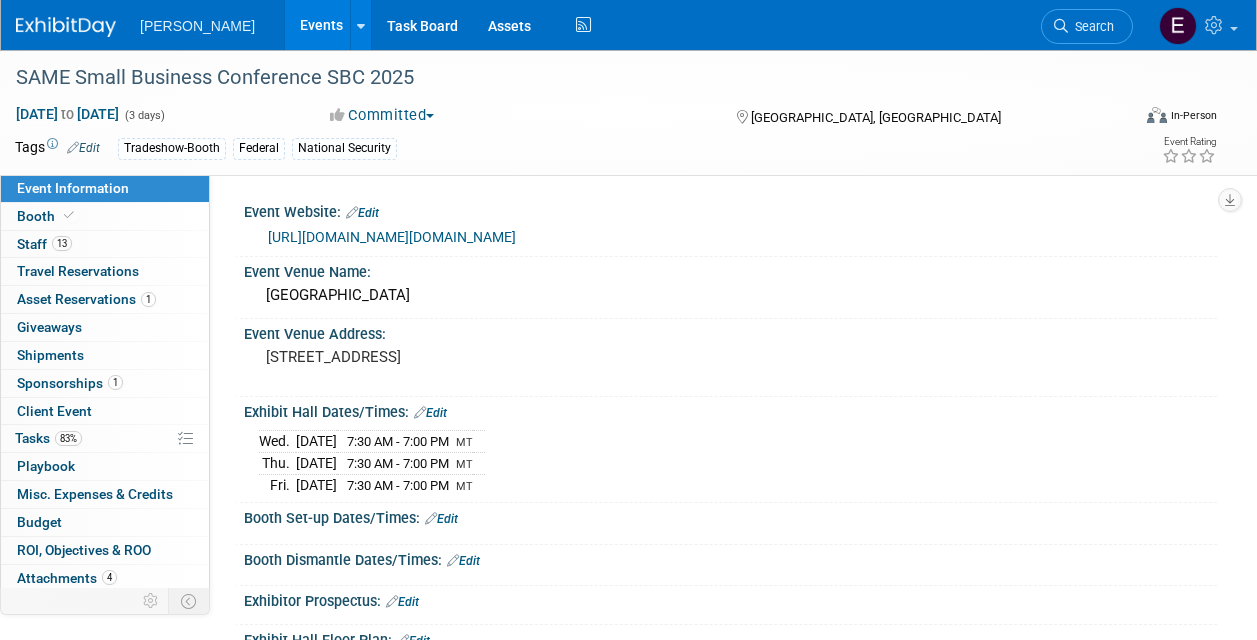 scroll, scrollTop: 0, scrollLeft: 0, axis: both 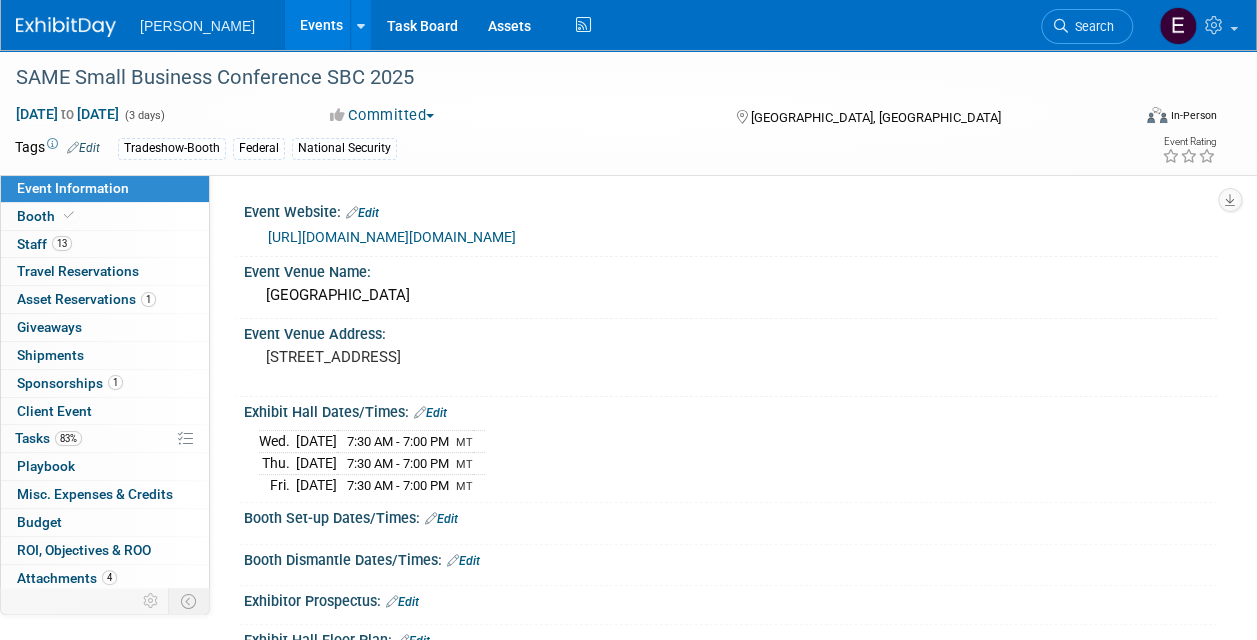 click on "https://www.samesbc.org/index.cfm" at bounding box center (392, 237) 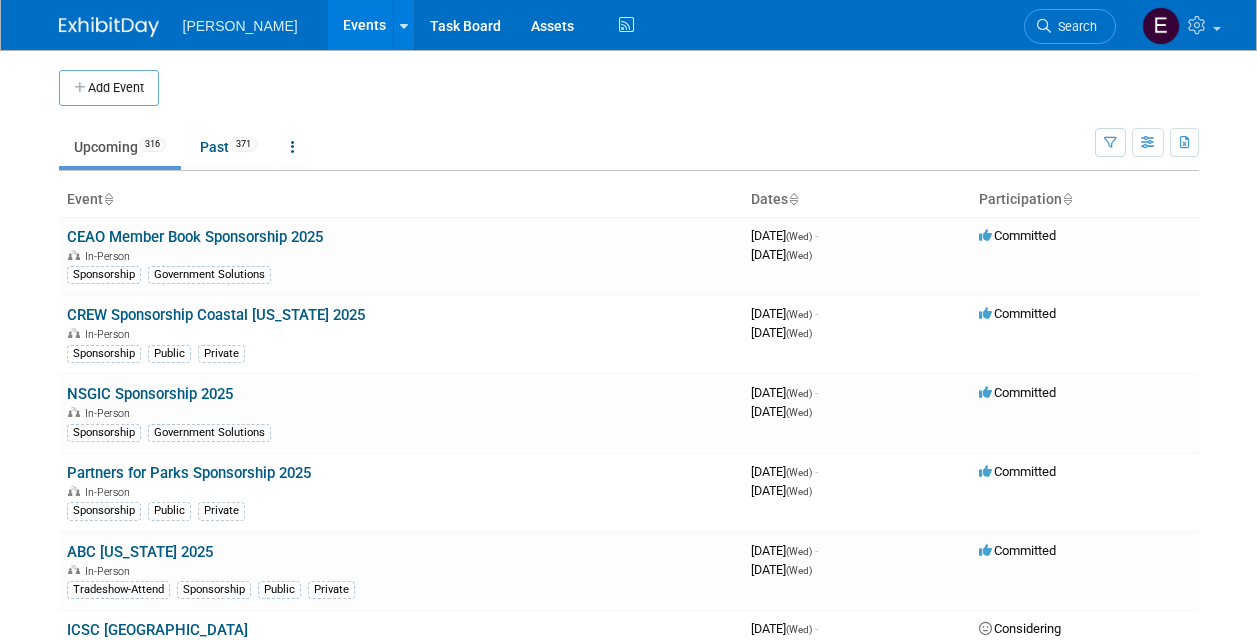 scroll, scrollTop: 0, scrollLeft: 0, axis: both 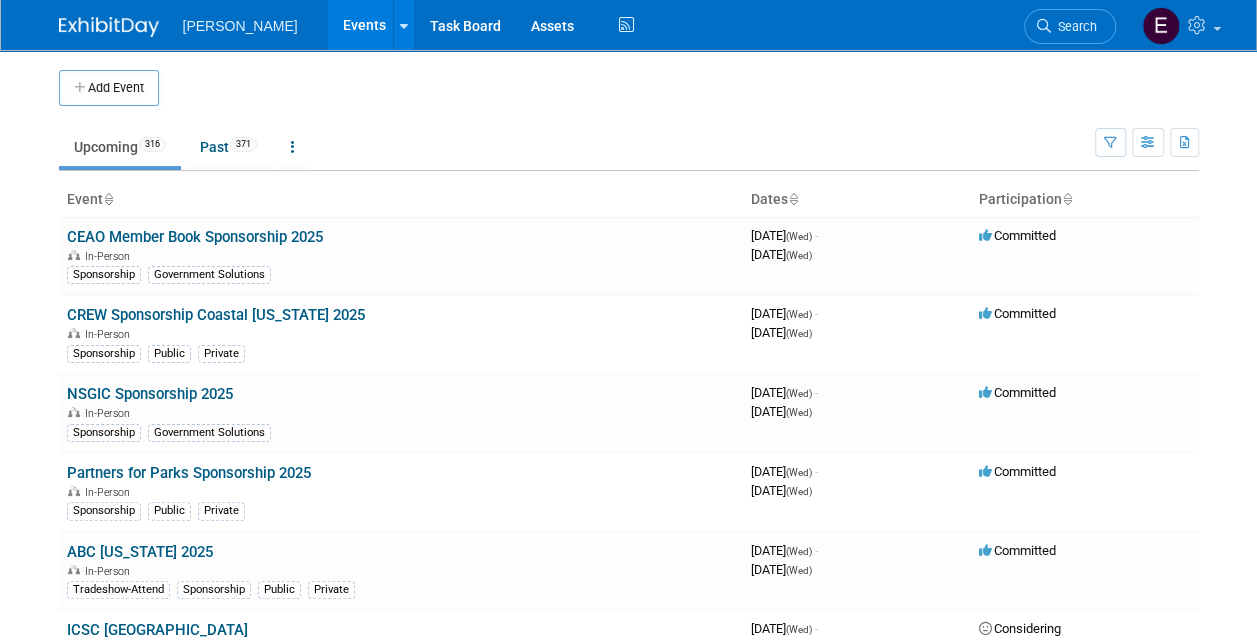 click on "Search" at bounding box center (1074, 26) 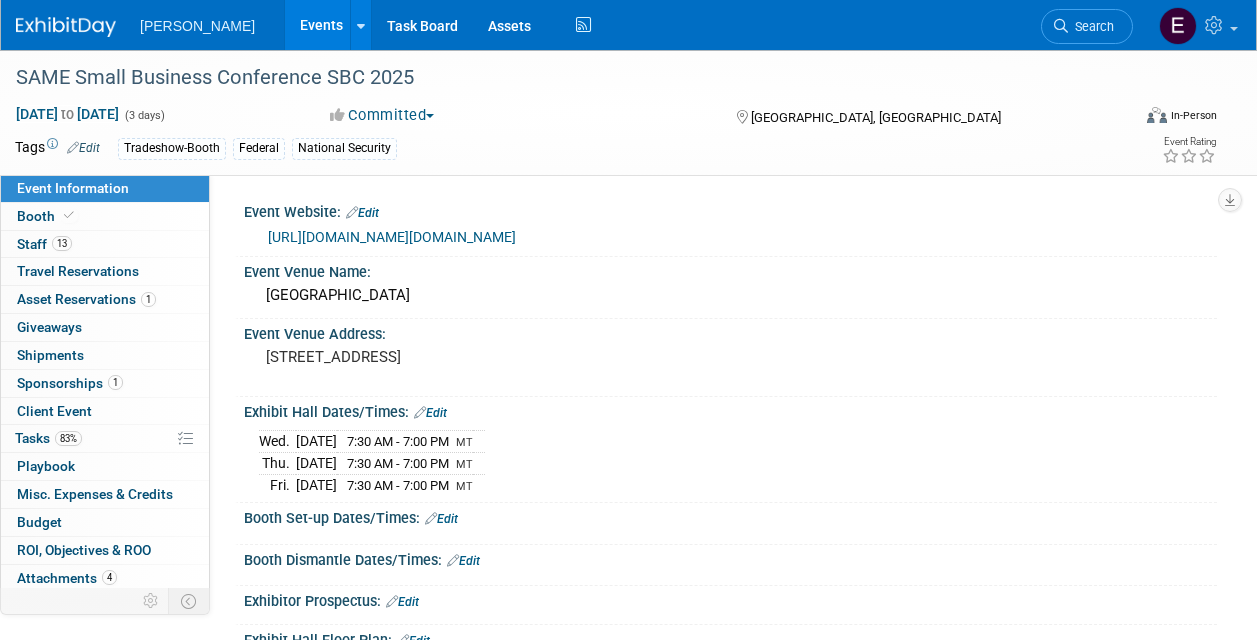scroll, scrollTop: 0, scrollLeft: 0, axis: both 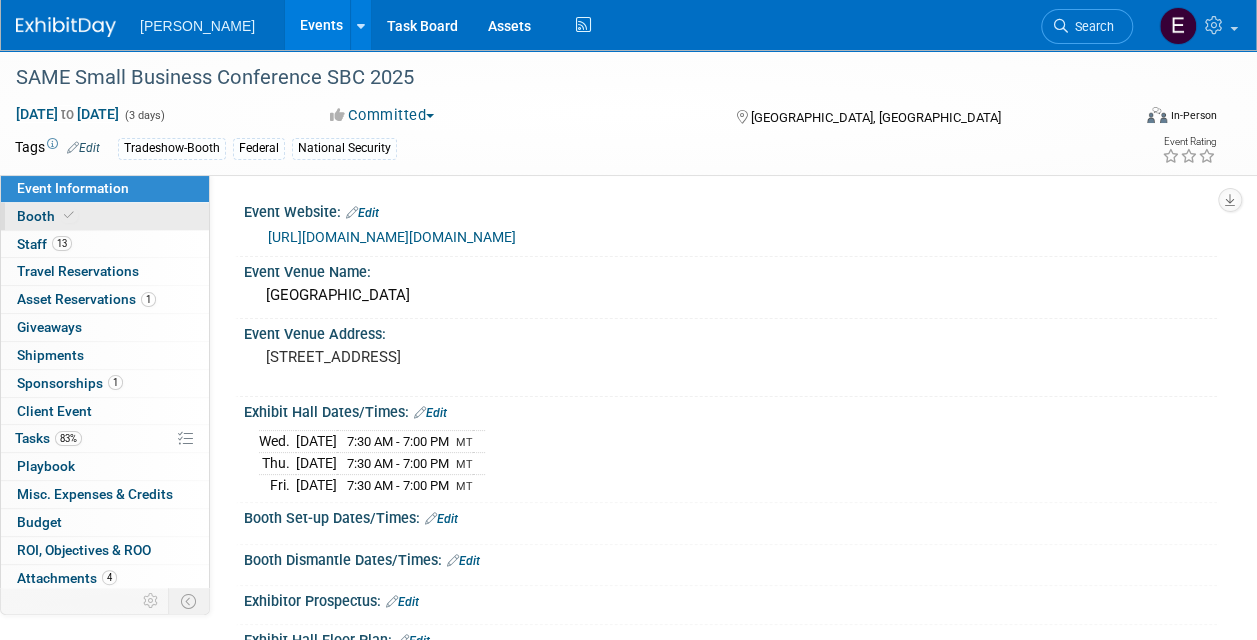 click on "Booth" at bounding box center [105, 216] 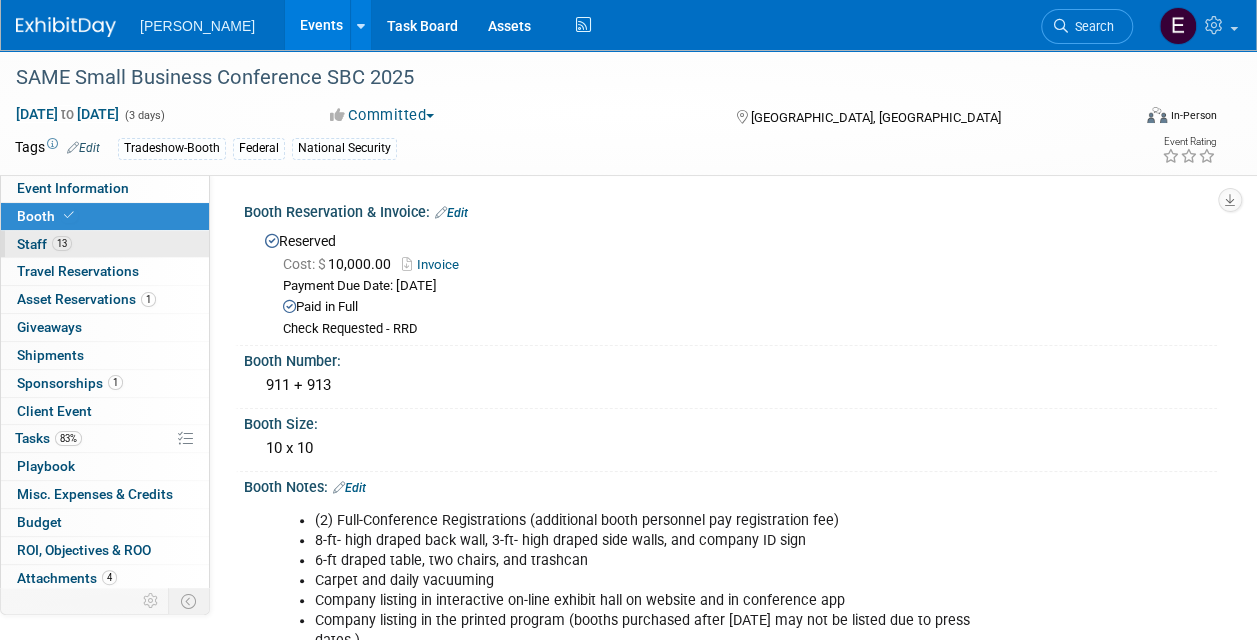 click on "13
Staff 13" at bounding box center [105, 244] 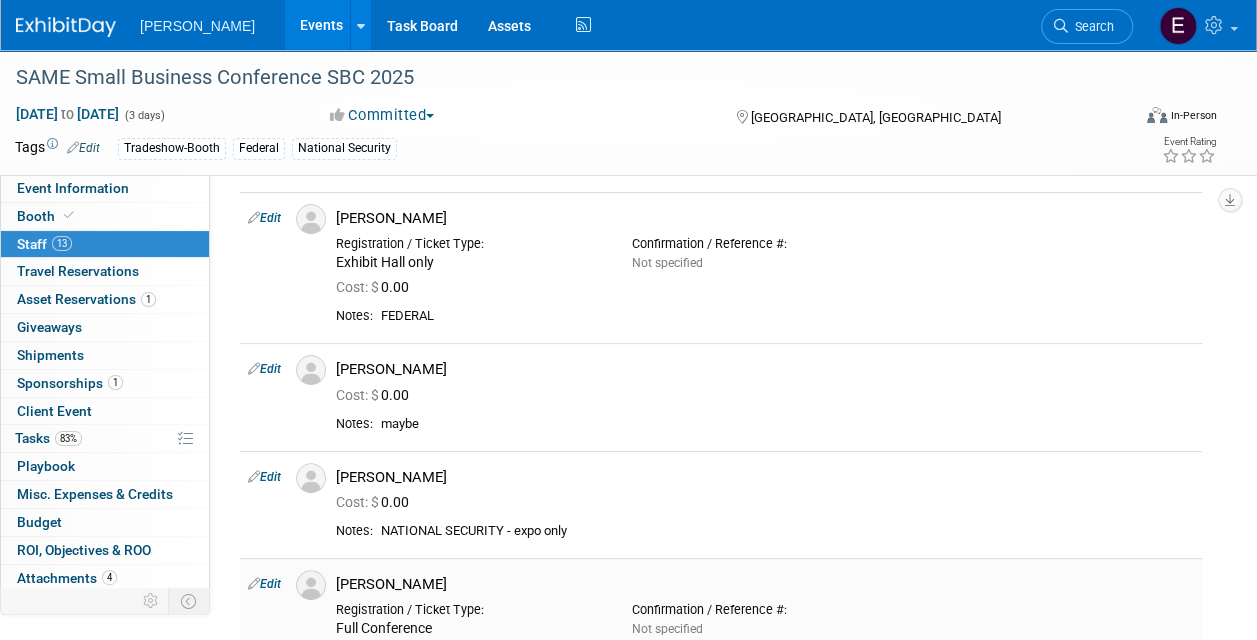 scroll, scrollTop: 0, scrollLeft: 0, axis: both 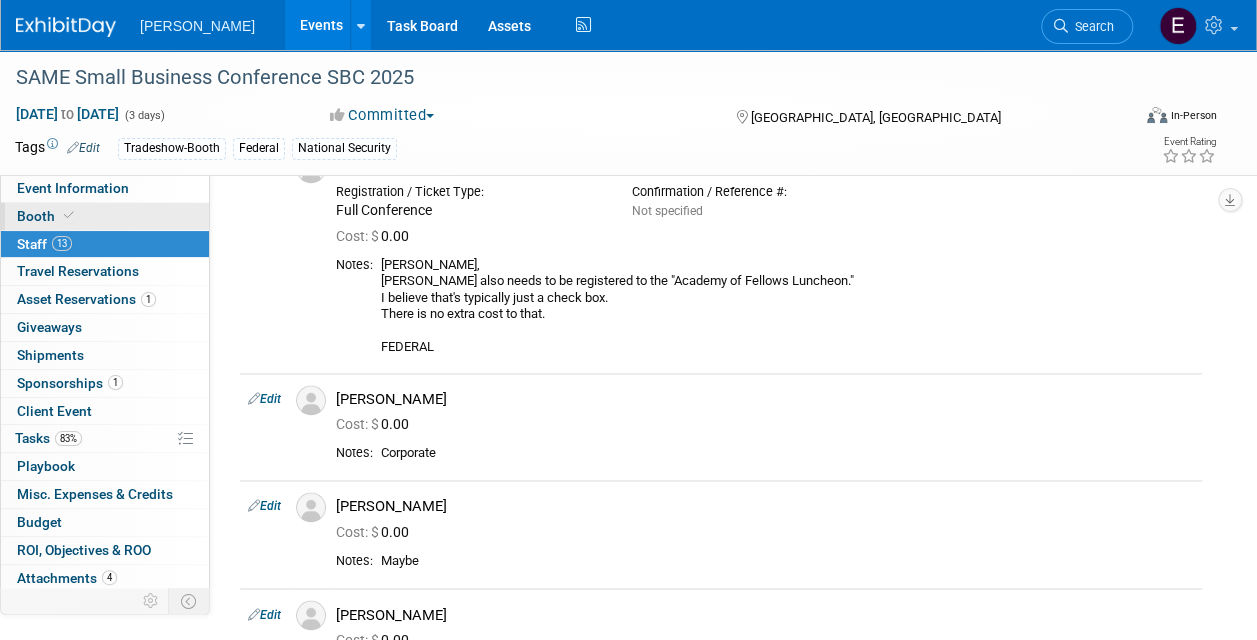 click at bounding box center (69, 215) 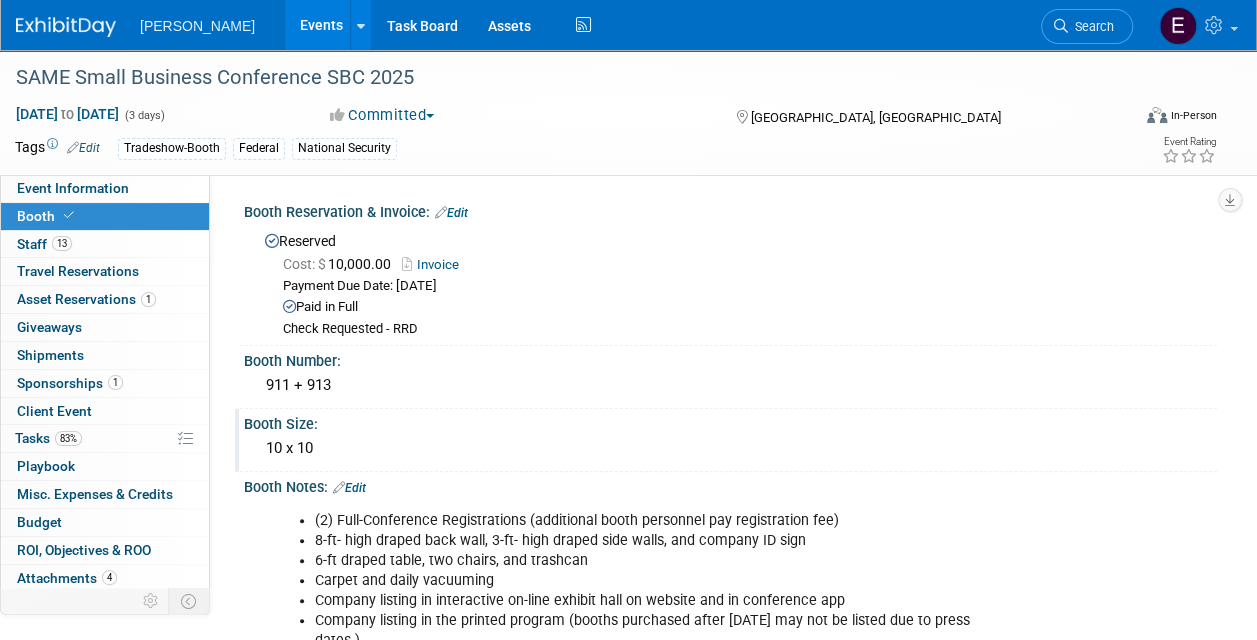 scroll, scrollTop: 300, scrollLeft: 0, axis: vertical 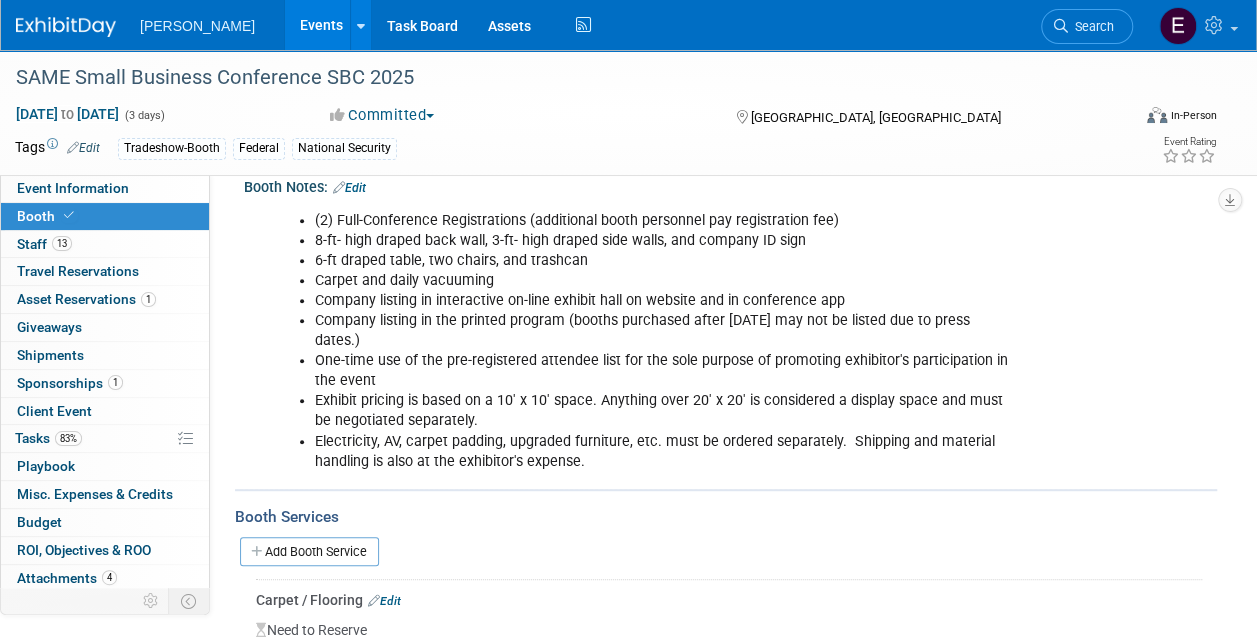 click on "Sponsorships 1" at bounding box center (70, 383) 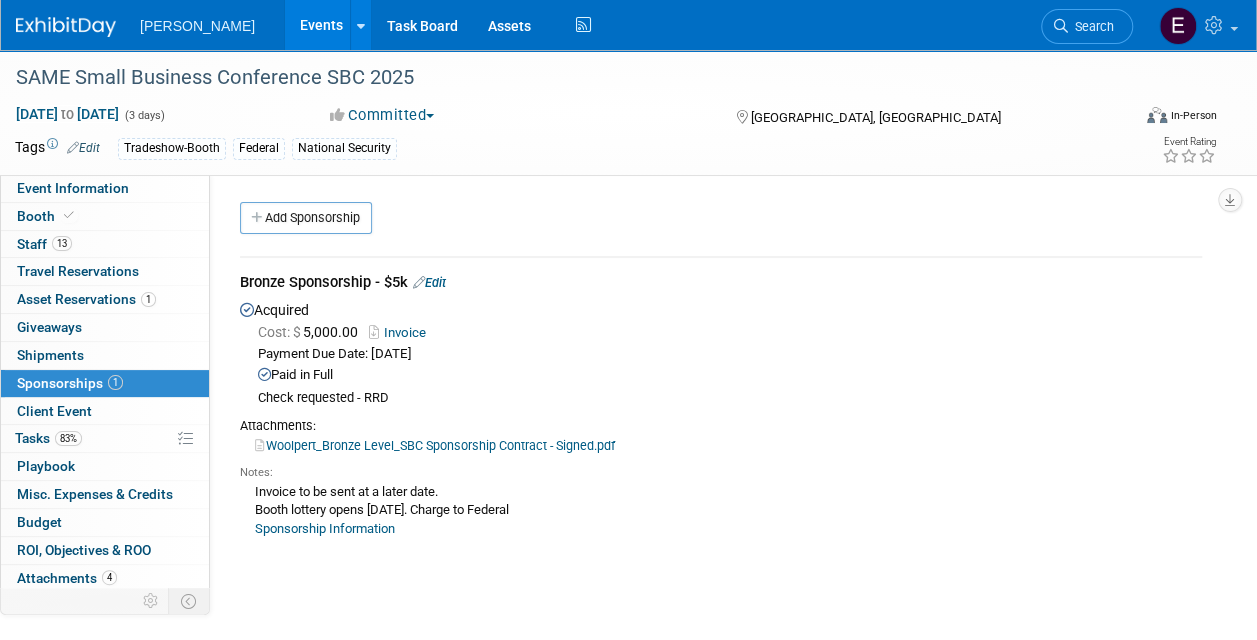 click on "Woolpert_Bronze Level_SBC Sponsorship Contract - Signed.pdf" at bounding box center [435, 445] 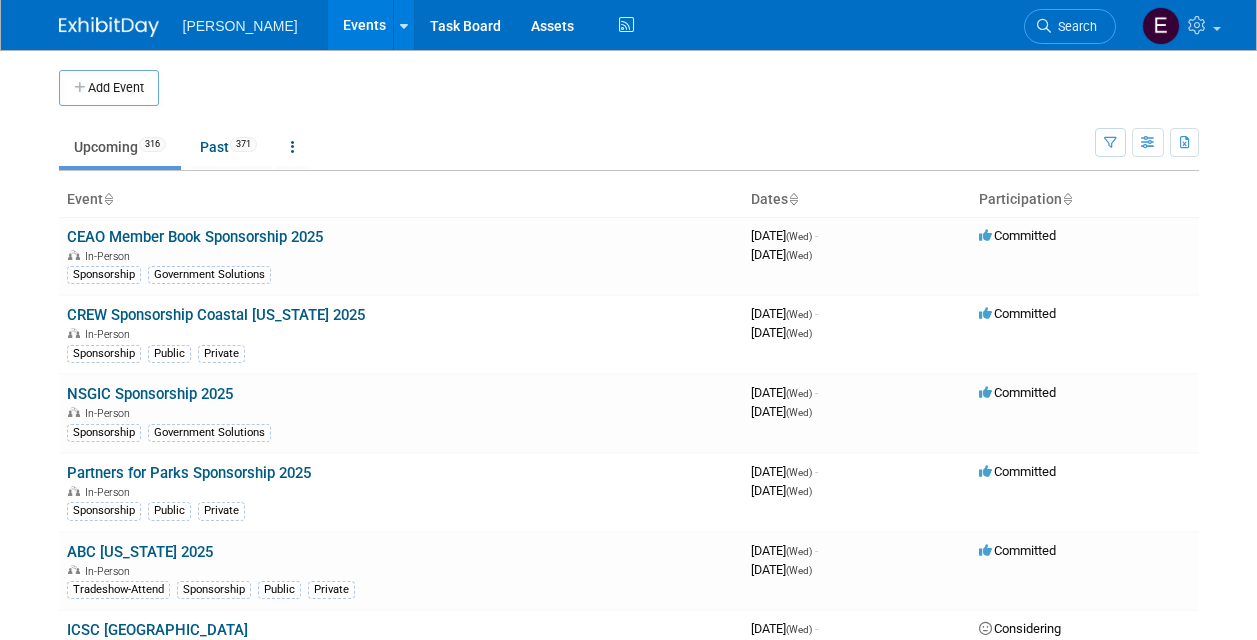 scroll, scrollTop: 0, scrollLeft: 0, axis: both 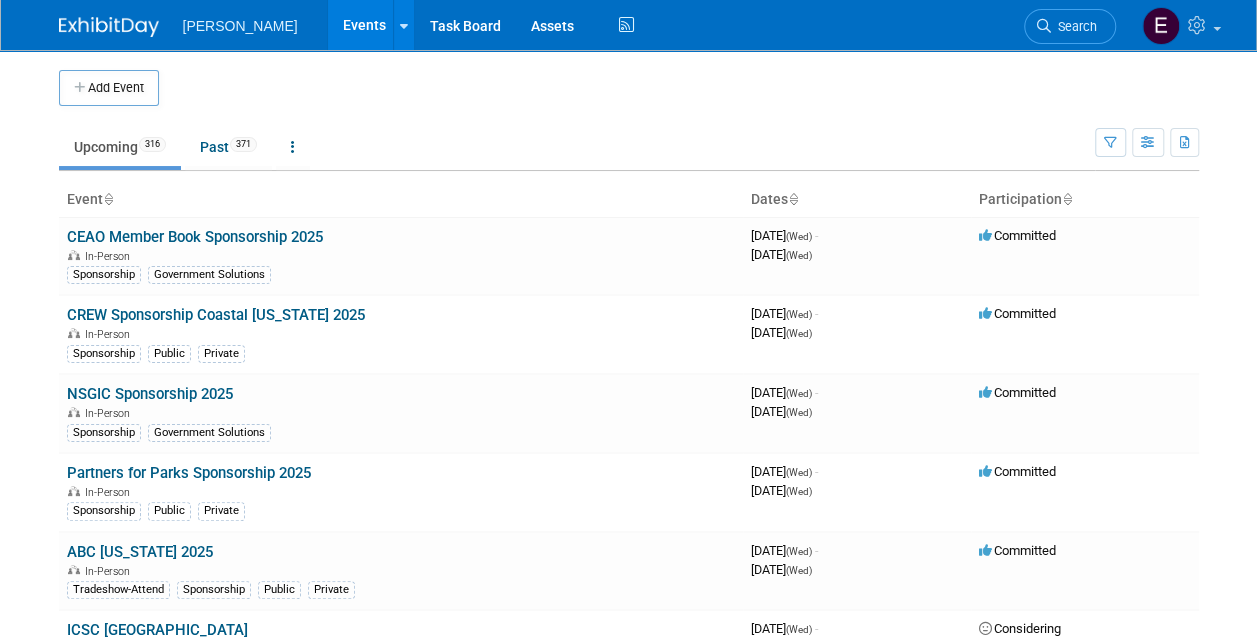 click on "Search" at bounding box center (1074, 26) 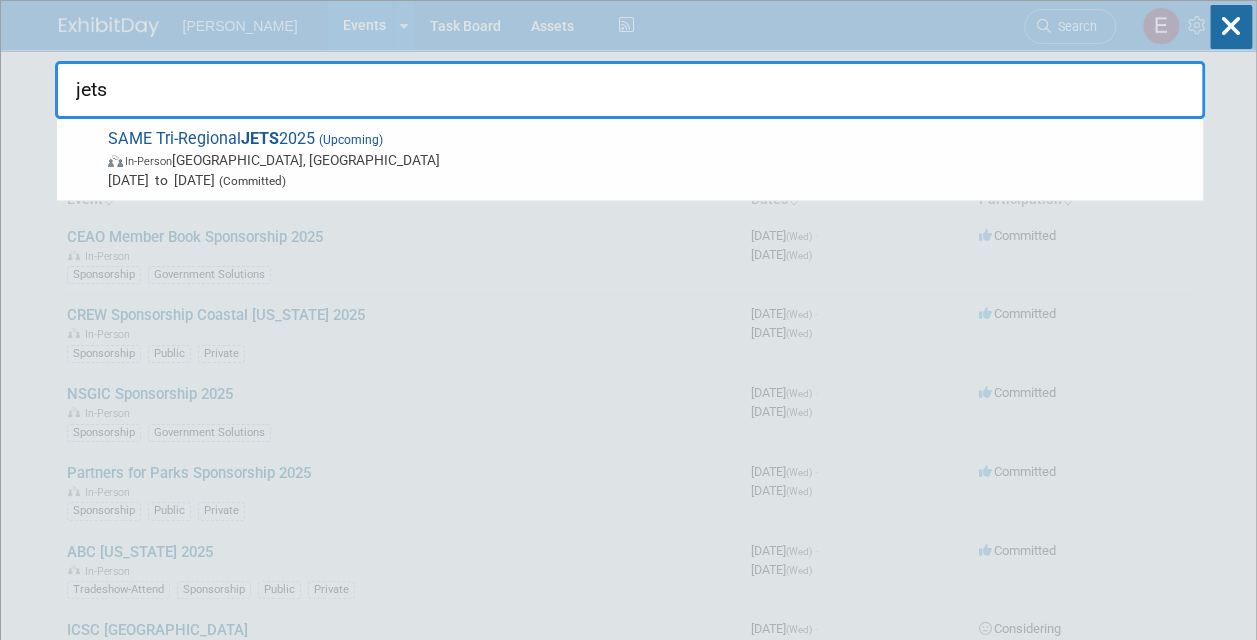 type on "jets" 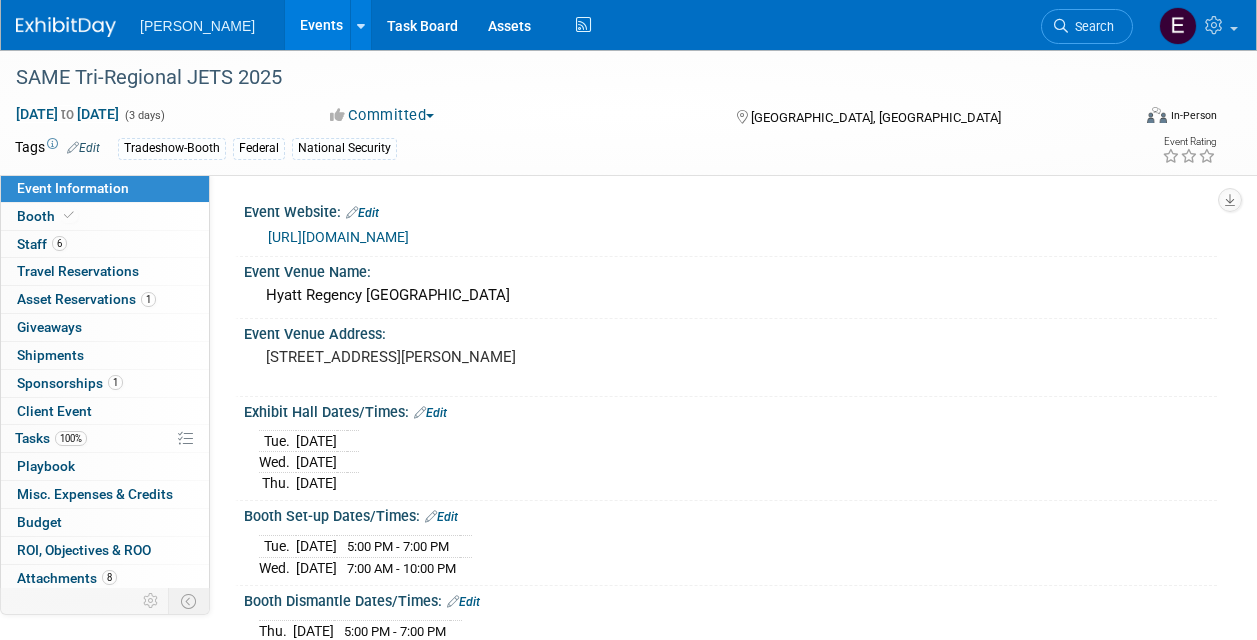 scroll, scrollTop: 0, scrollLeft: 0, axis: both 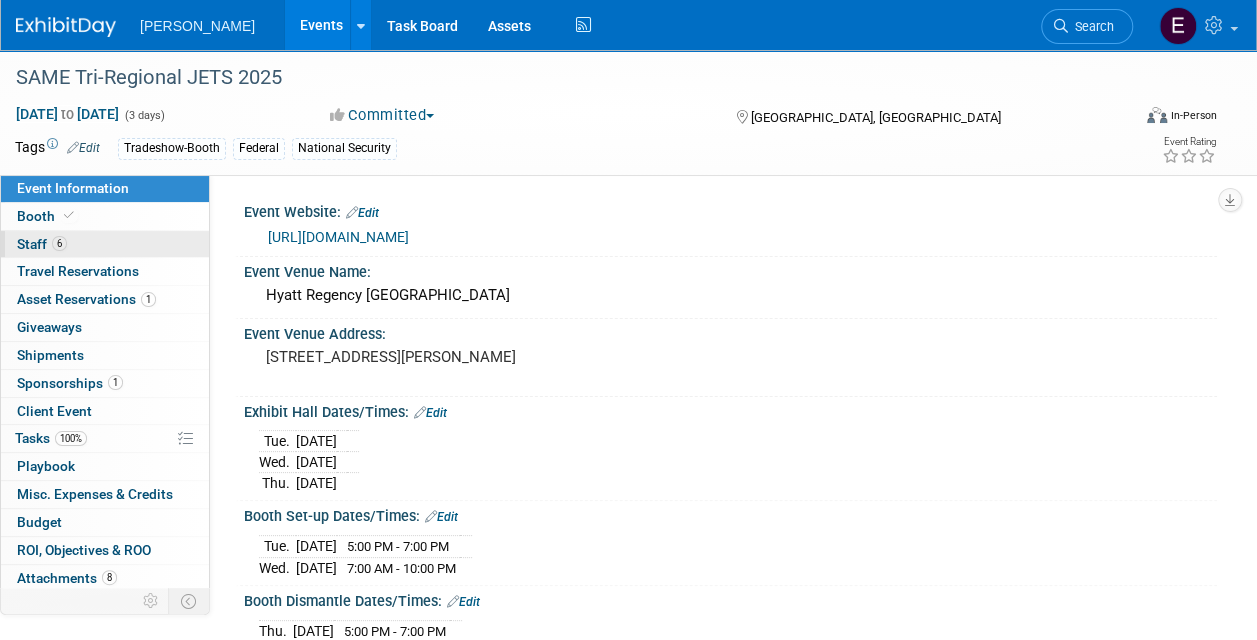 click on "6
Staff 6" at bounding box center [105, 244] 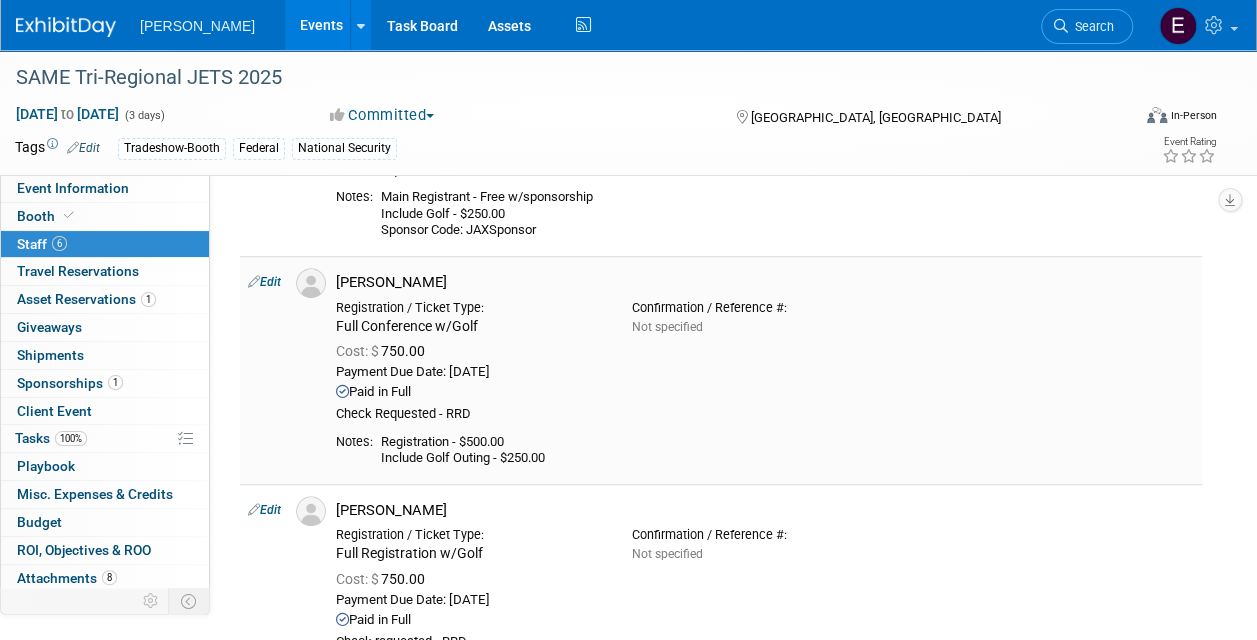 scroll, scrollTop: 0, scrollLeft: 0, axis: both 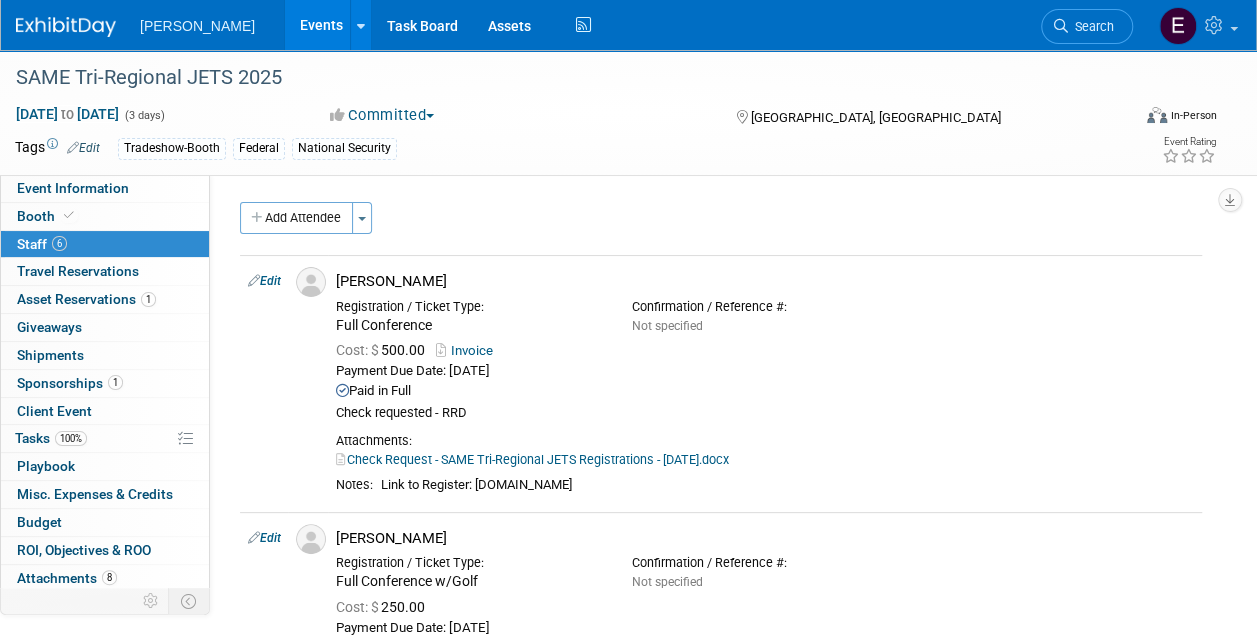 click on "Search" at bounding box center (1091, 26) 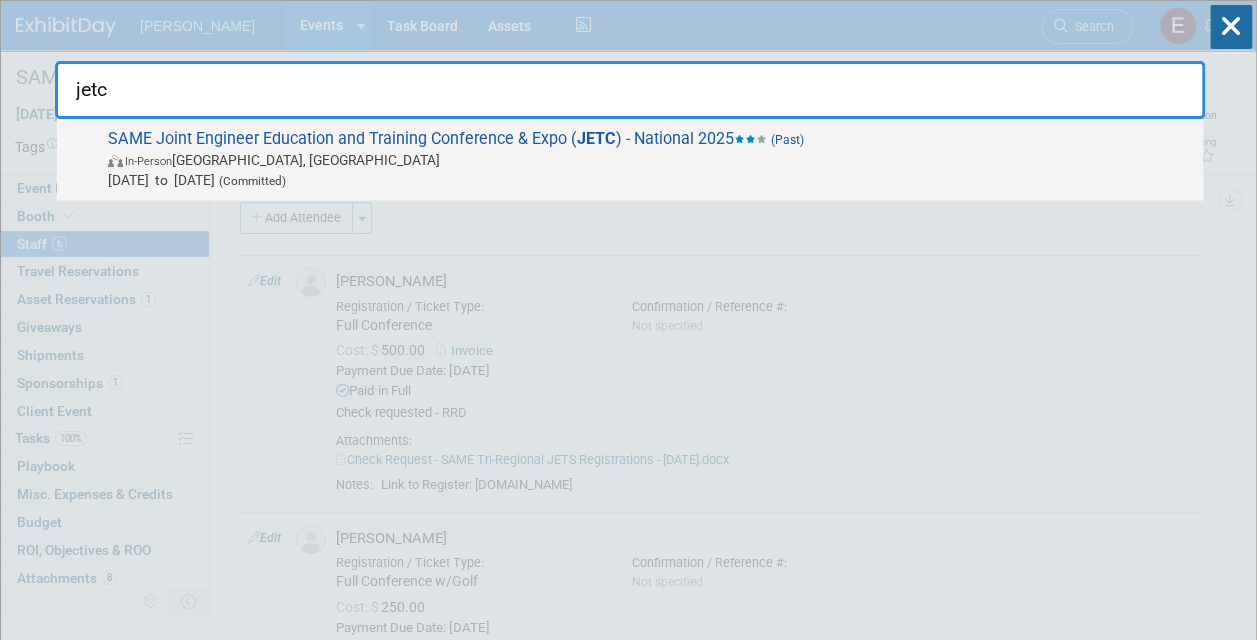 type on "jetc" 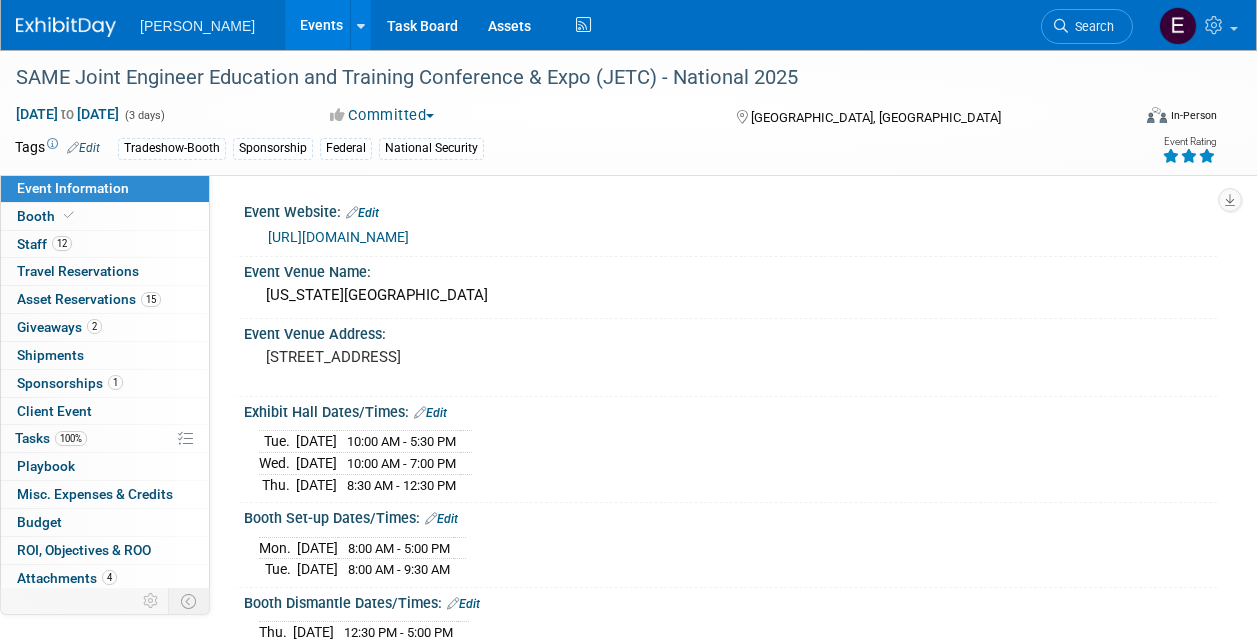 scroll, scrollTop: 0, scrollLeft: 0, axis: both 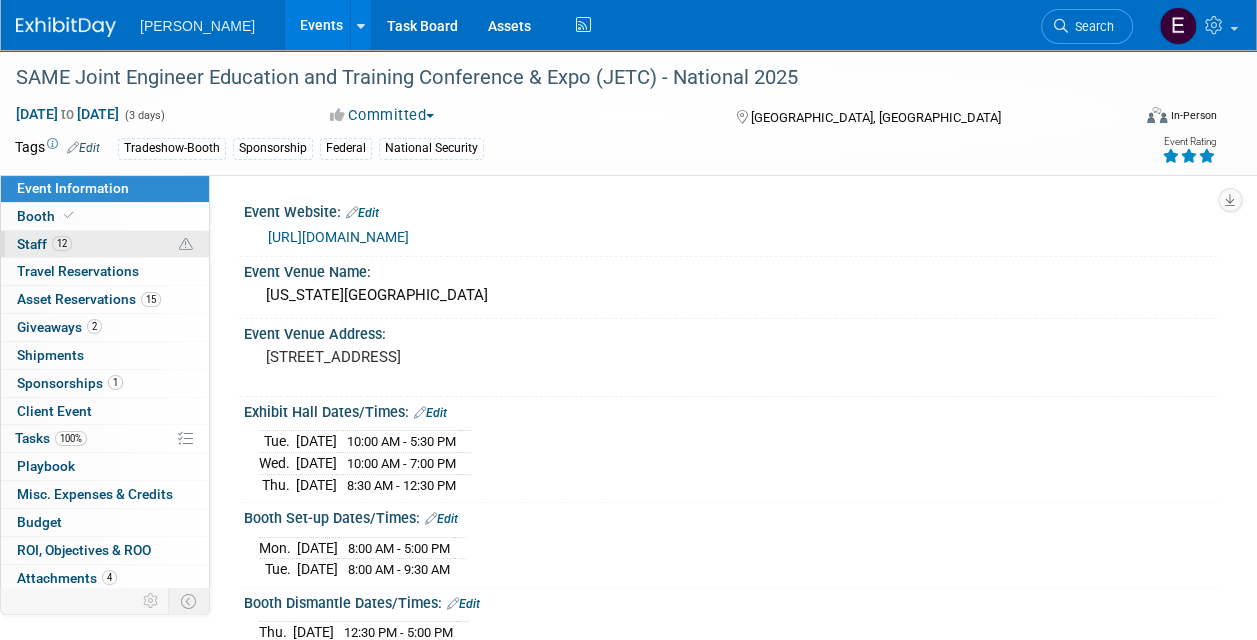 click on "12
Staff 12" at bounding box center [105, 244] 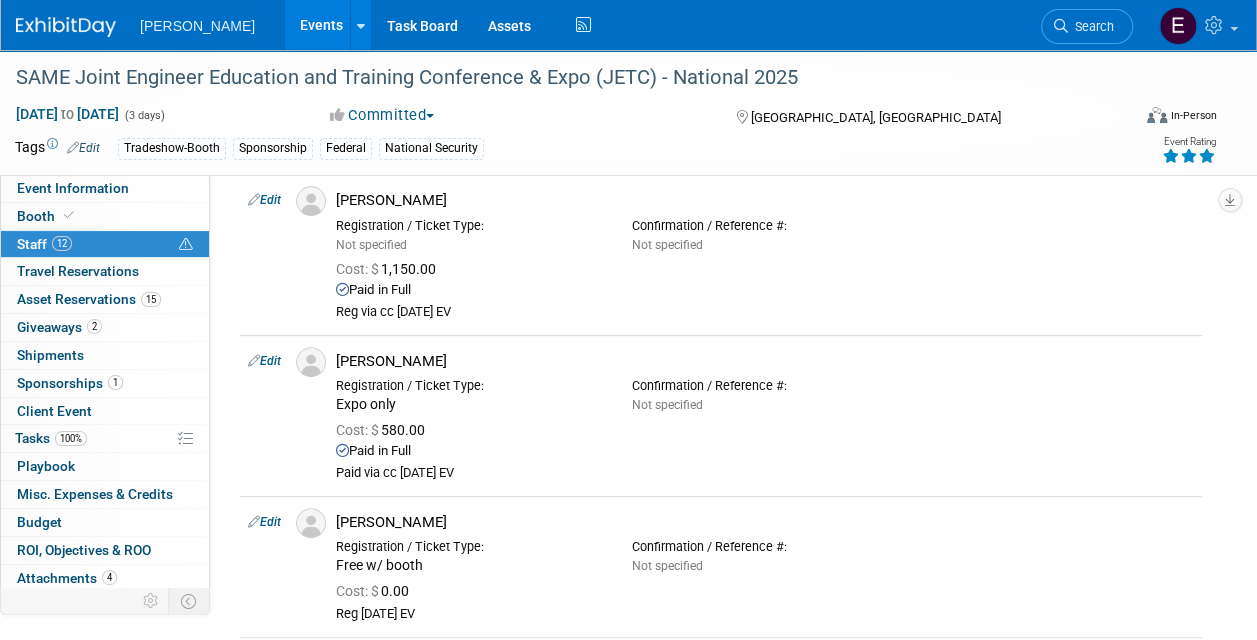 scroll, scrollTop: 198, scrollLeft: 0, axis: vertical 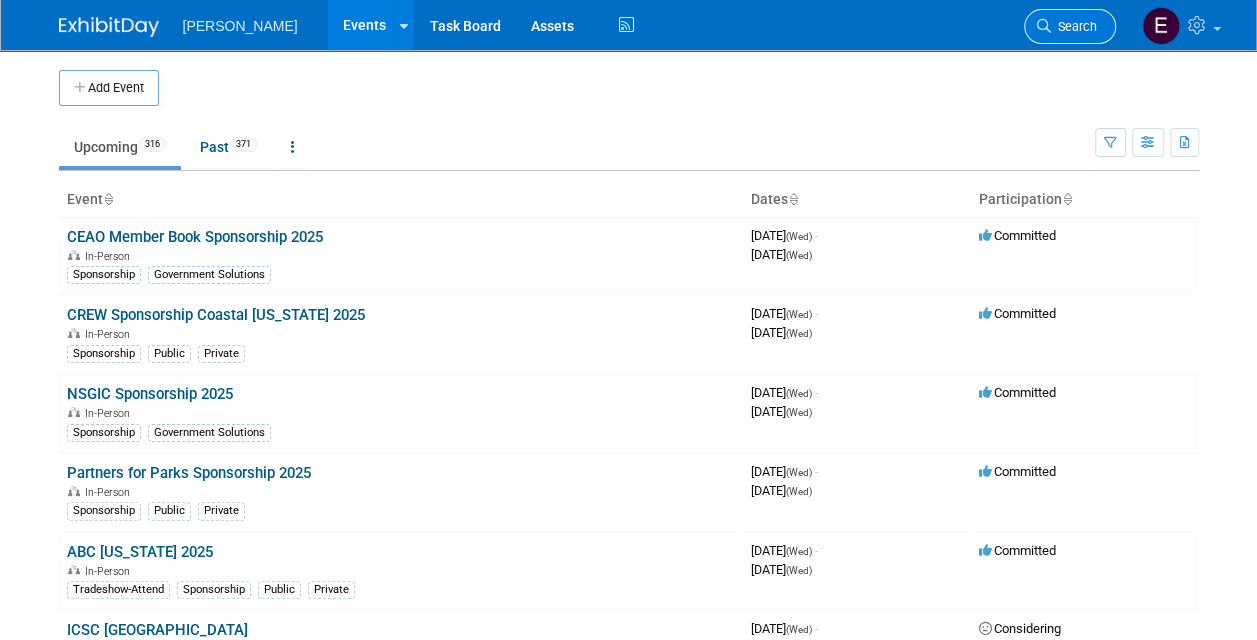 click on "Search" at bounding box center (1074, 26) 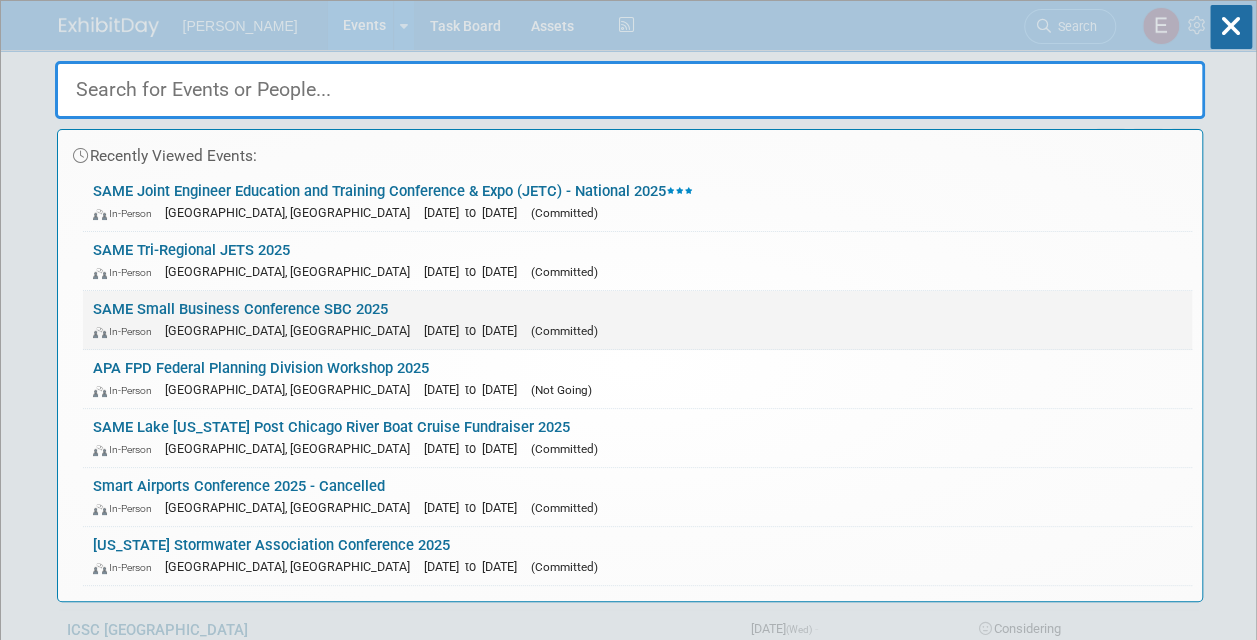 click on "SAME Small Business Conference SBC 2025
In-Person
Phoenix, AZ
Nov 19, 2025  to  Nov 21, 2025
(Committed)" at bounding box center [637, 320] 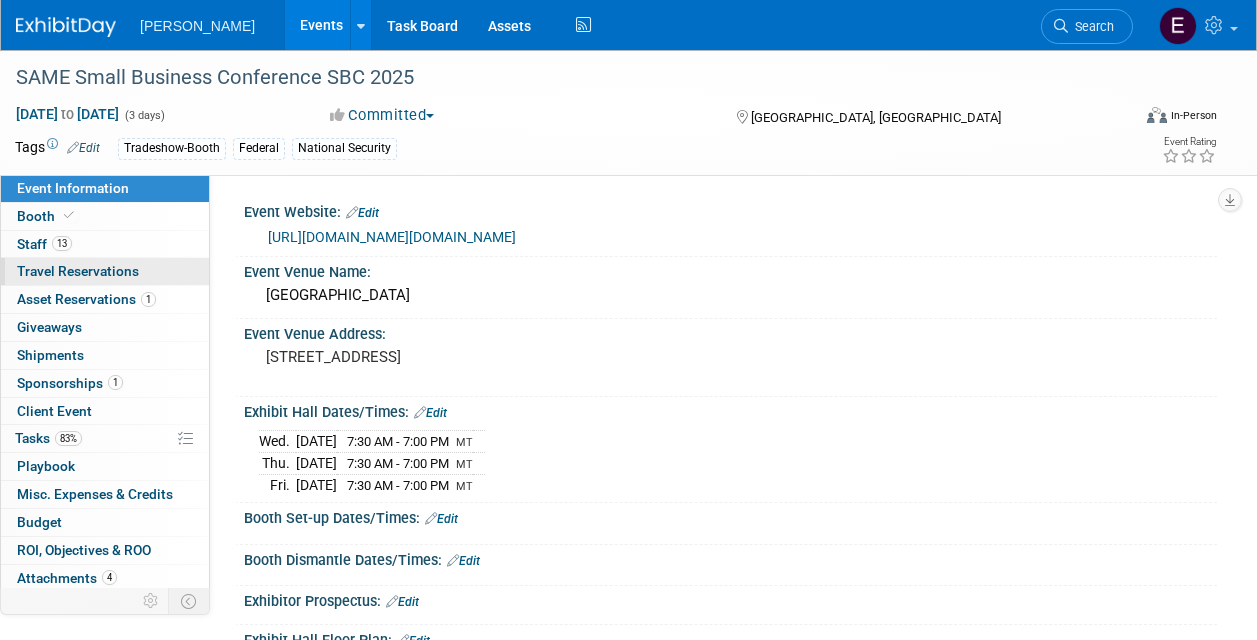 scroll, scrollTop: 0, scrollLeft: 0, axis: both 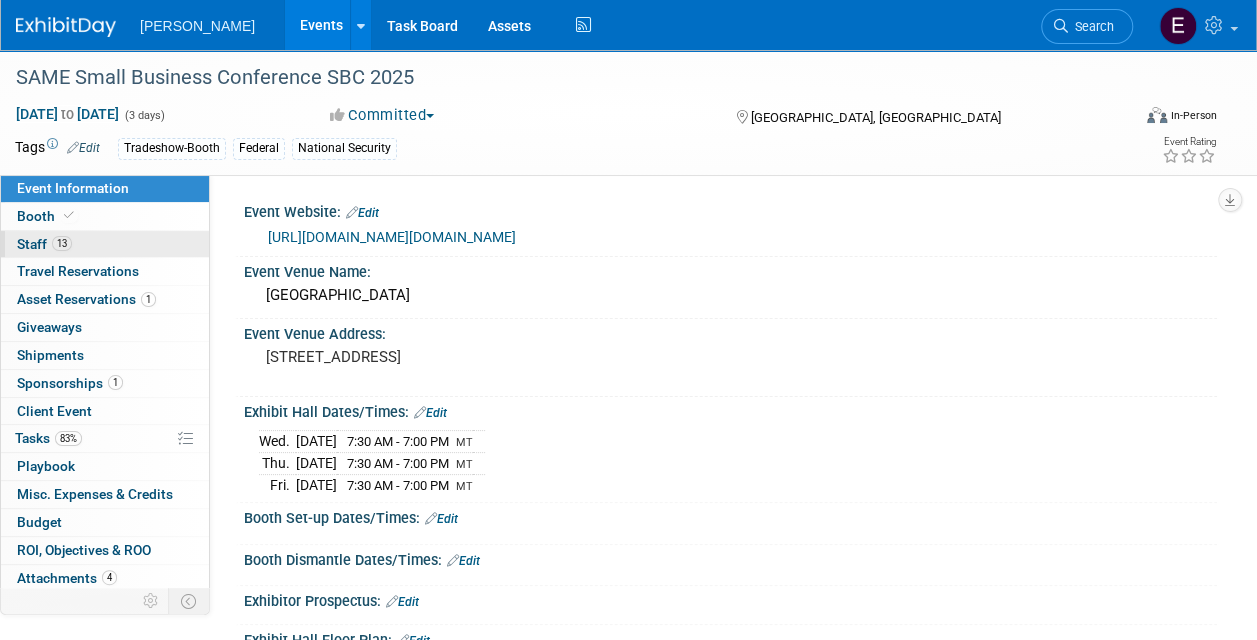 click on "13
Staff 13" at bounding box center [105, 244] 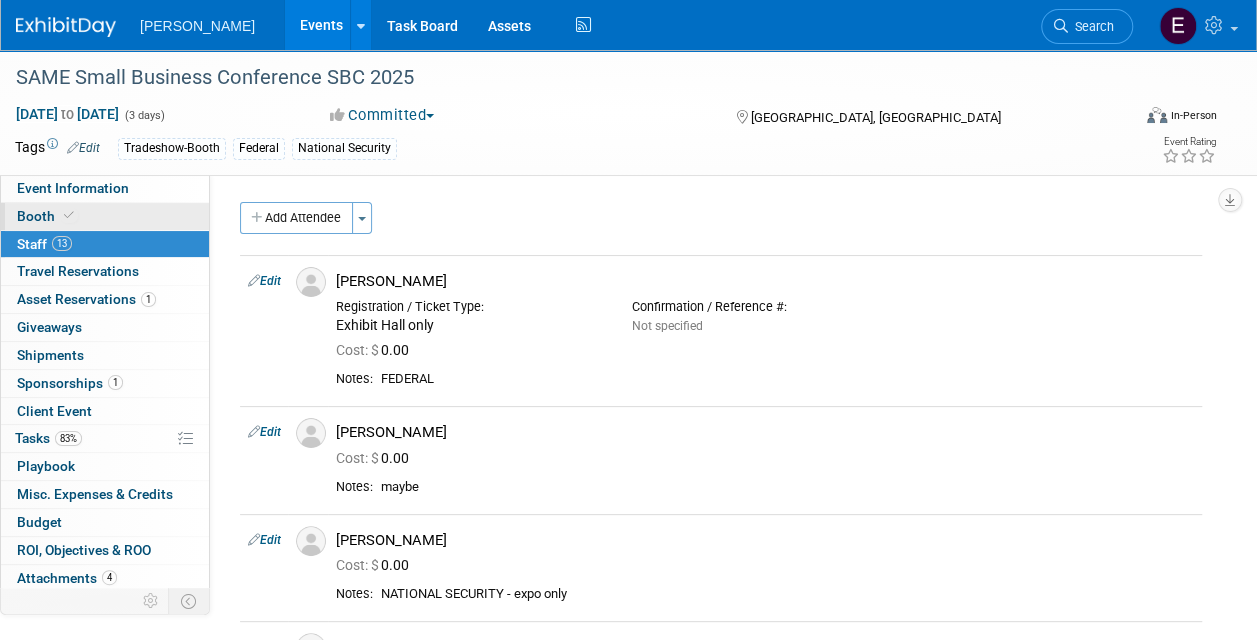 click on "Booth" at bounding box center (105, 216) 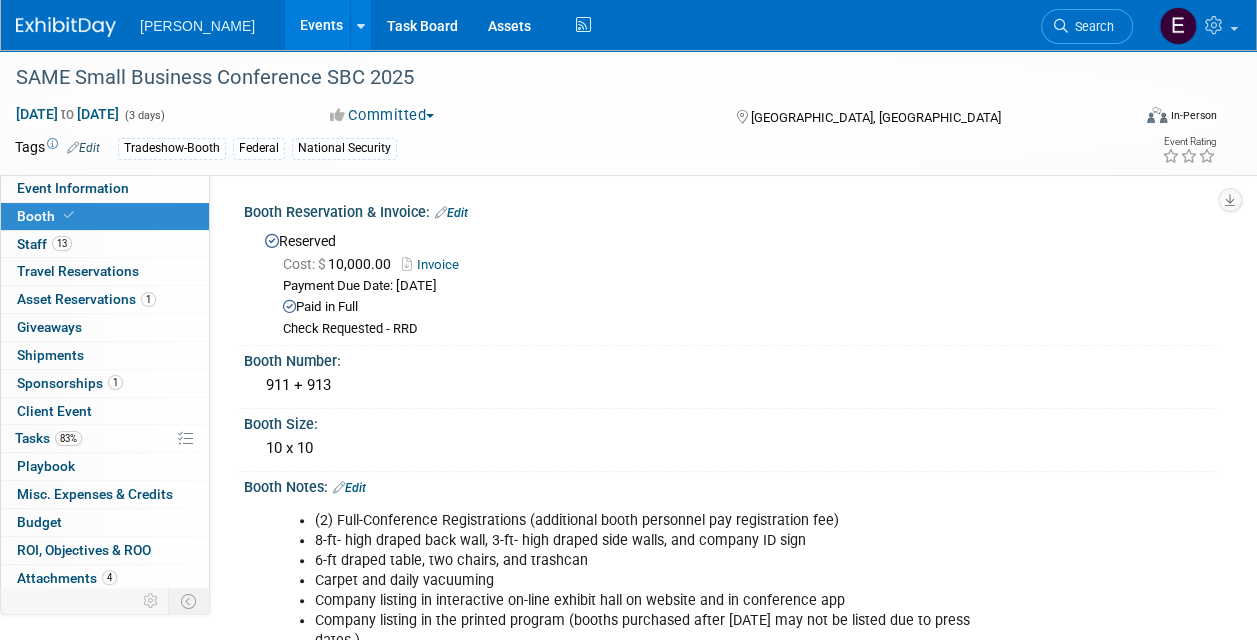 click on "Edit" at bounding box center [451, 213] 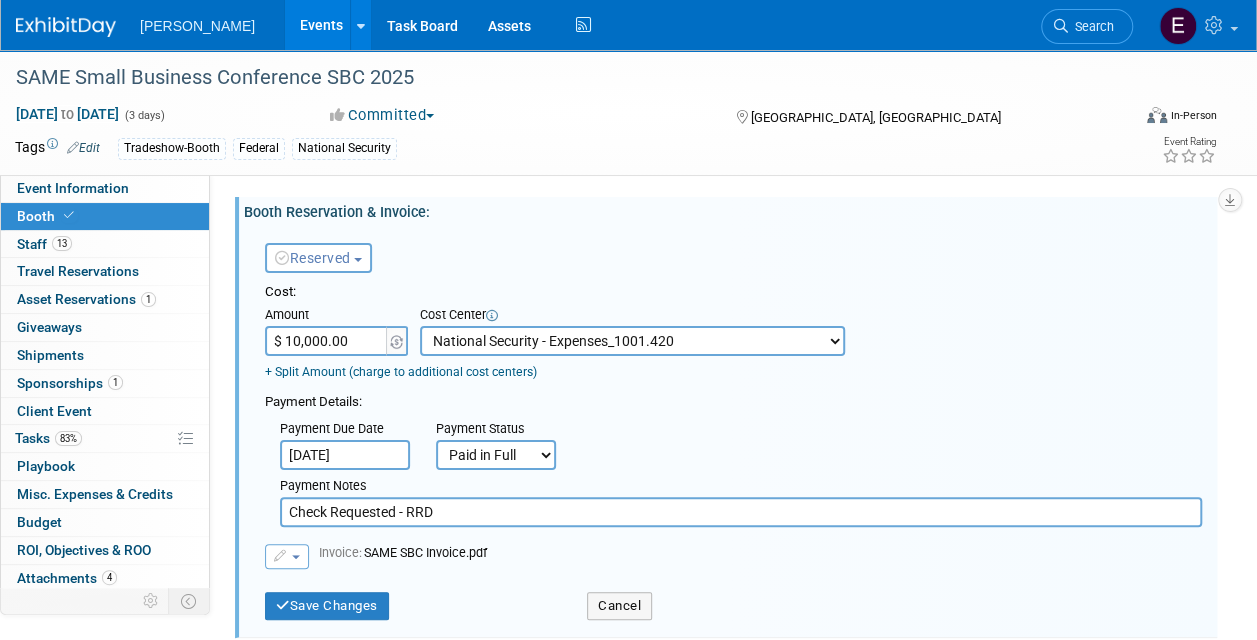 scroll, scrollTop: 200, scrollLeft: 0, axis: vertical 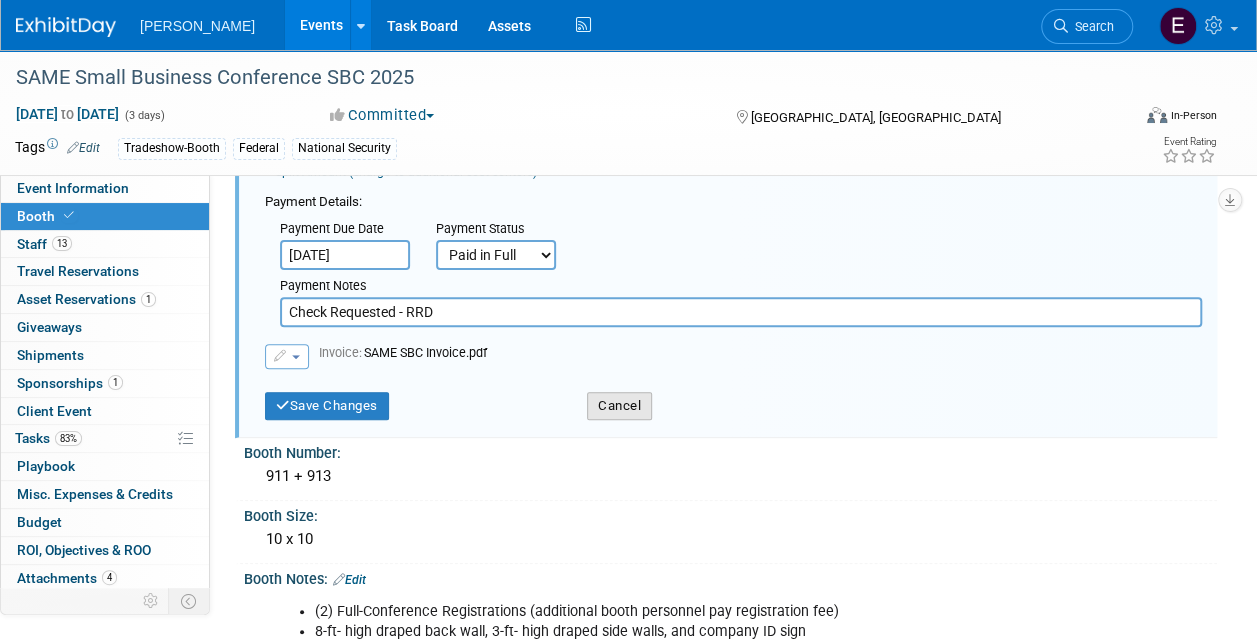 click on "Cancel" at bounding box center [619, 406] 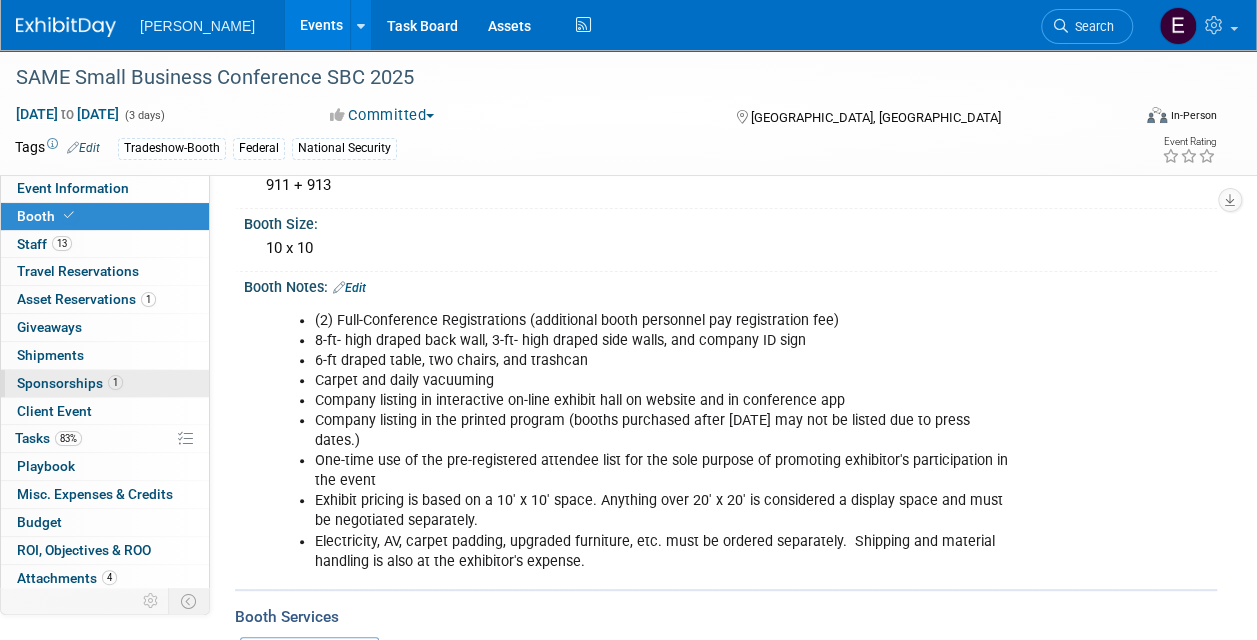 click on "1
Sponsorships 1" at bounding box center [105, 383] 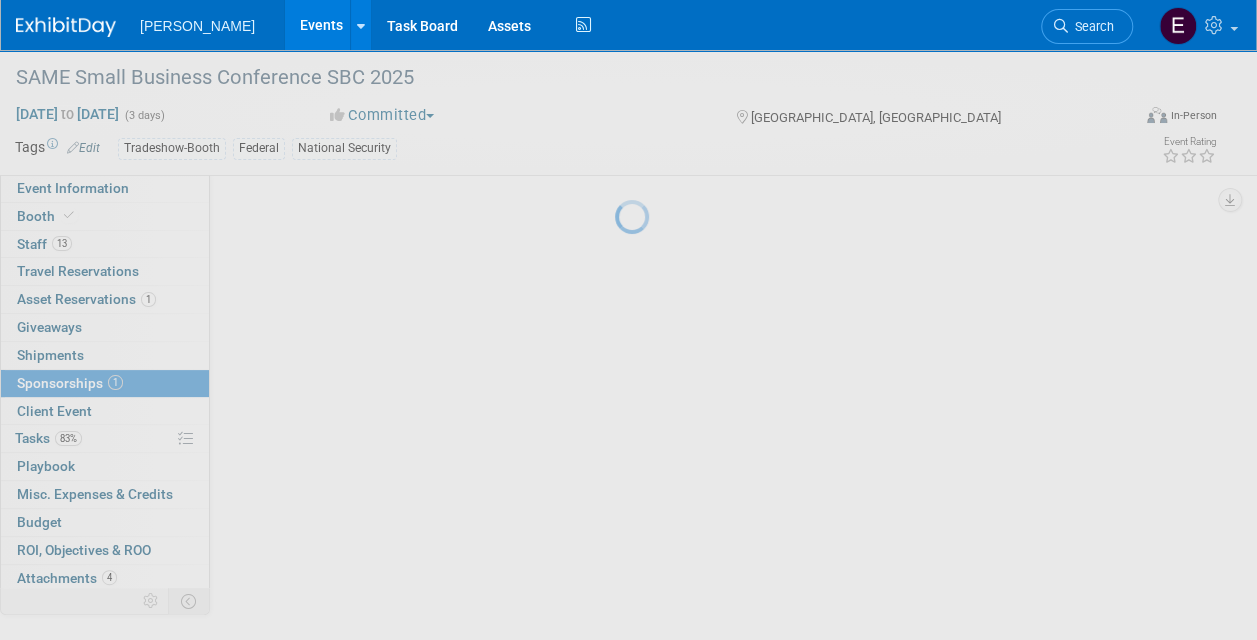 scroll, scrollTop: 0, scrollLeft: 0, axis: both 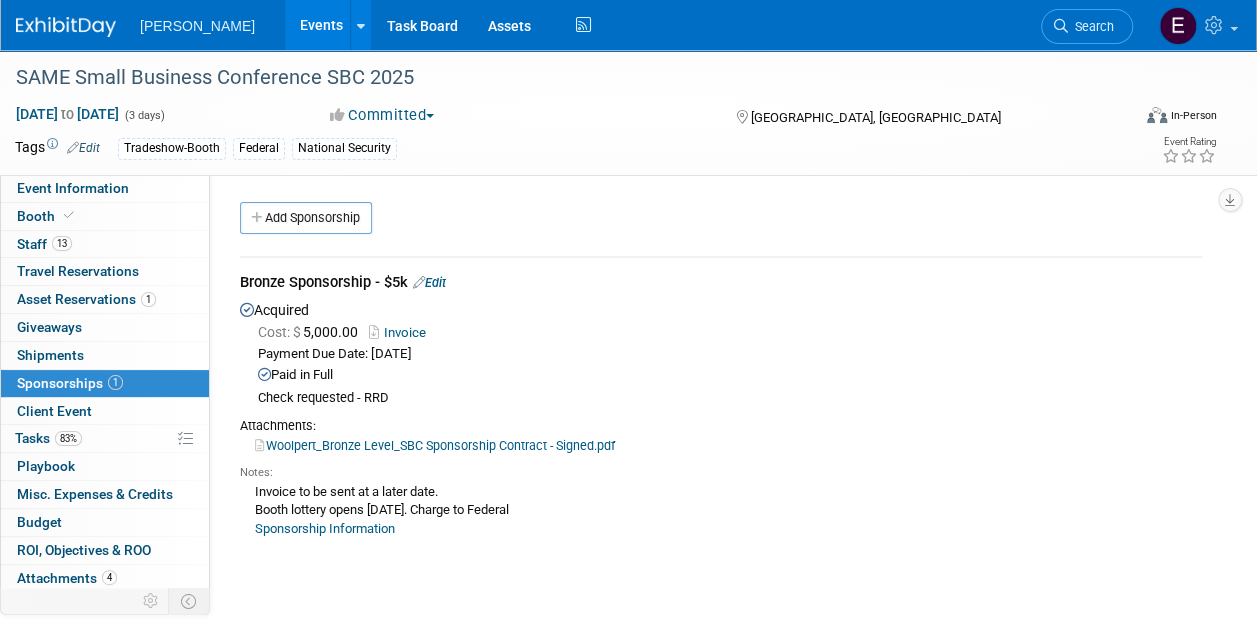 click on "Edit" at bounding box center (429, 282) 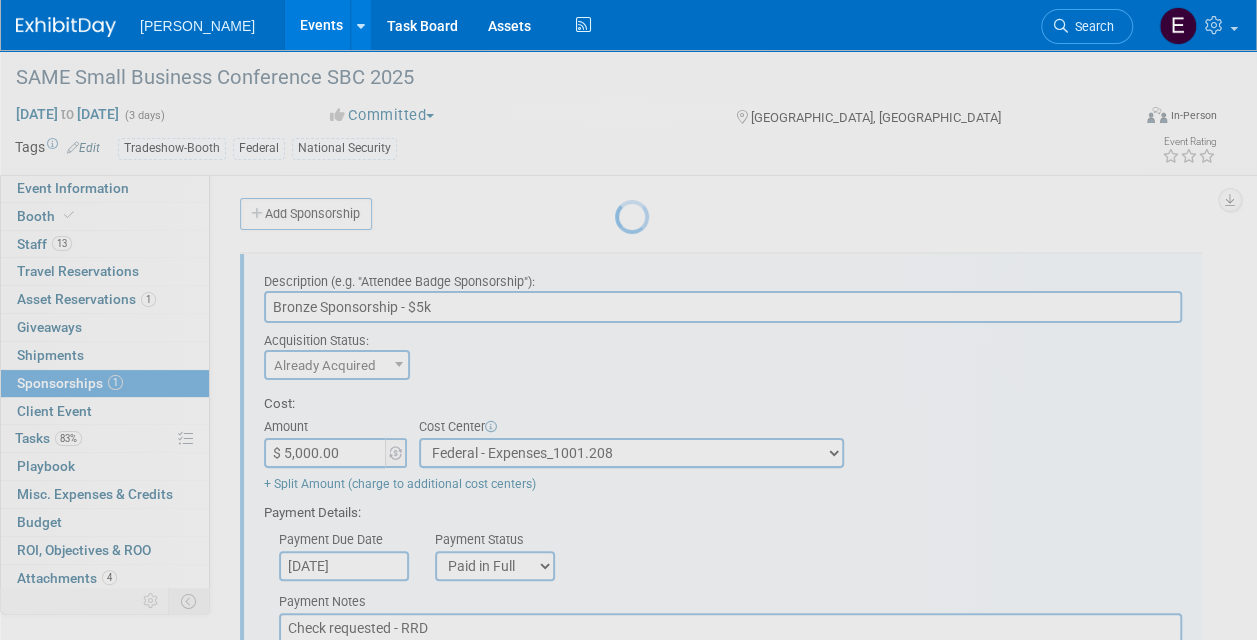 scroll, scrollTop: 29, scrollLeft: 0, axis: vertical 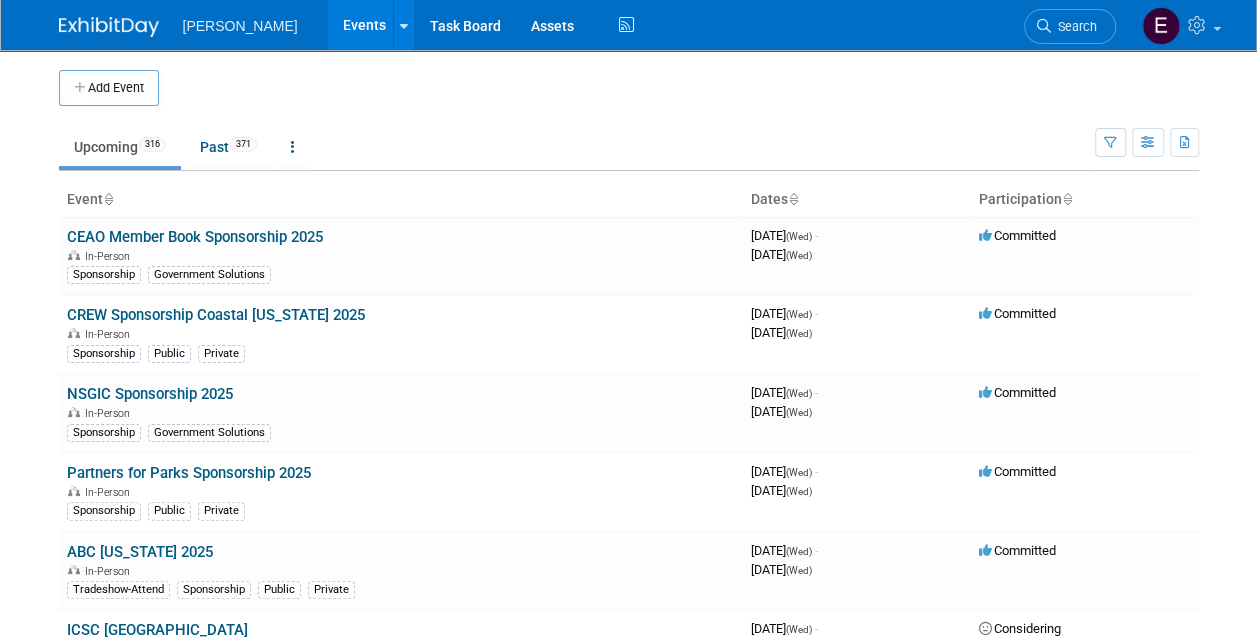 click on "Search" at bounding box center [1070, 26] 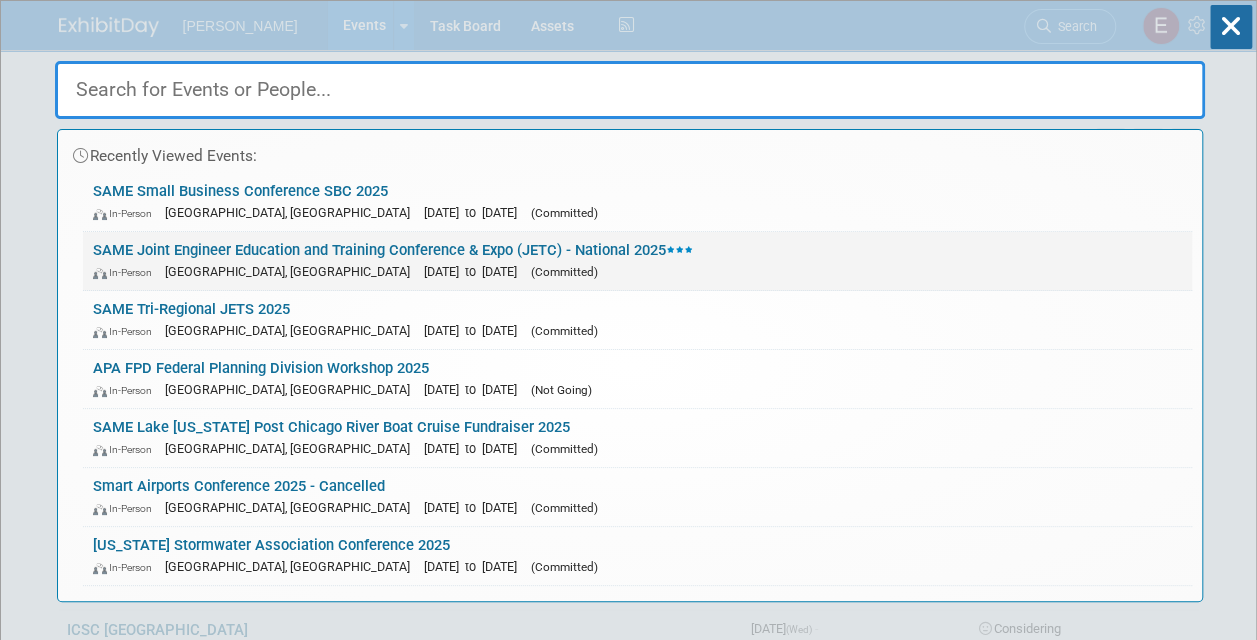 click on "SAME Joint Engineer Education and Training Conference & Expo (JETC) - National 2025
In-Person
Louisville, KY
May 13, 2025  to  May 15, 2025
(Committed)" at bounding box center (637, 261) 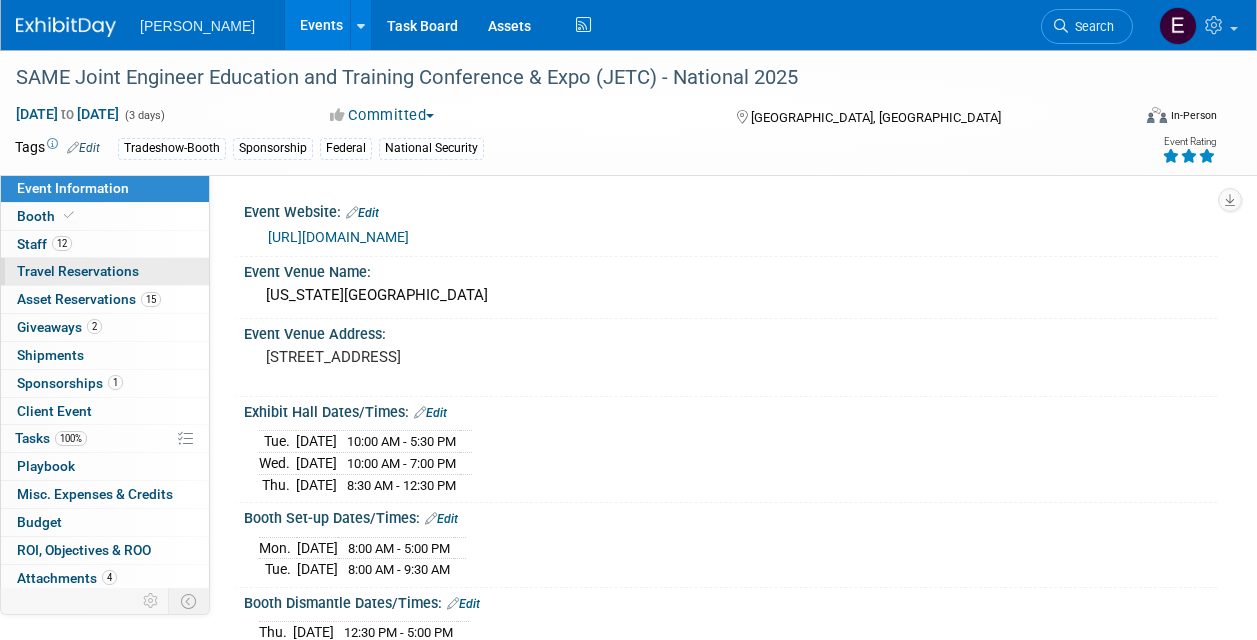 scroll, scrollTop: 0, scrollLeft: 0, axis: both 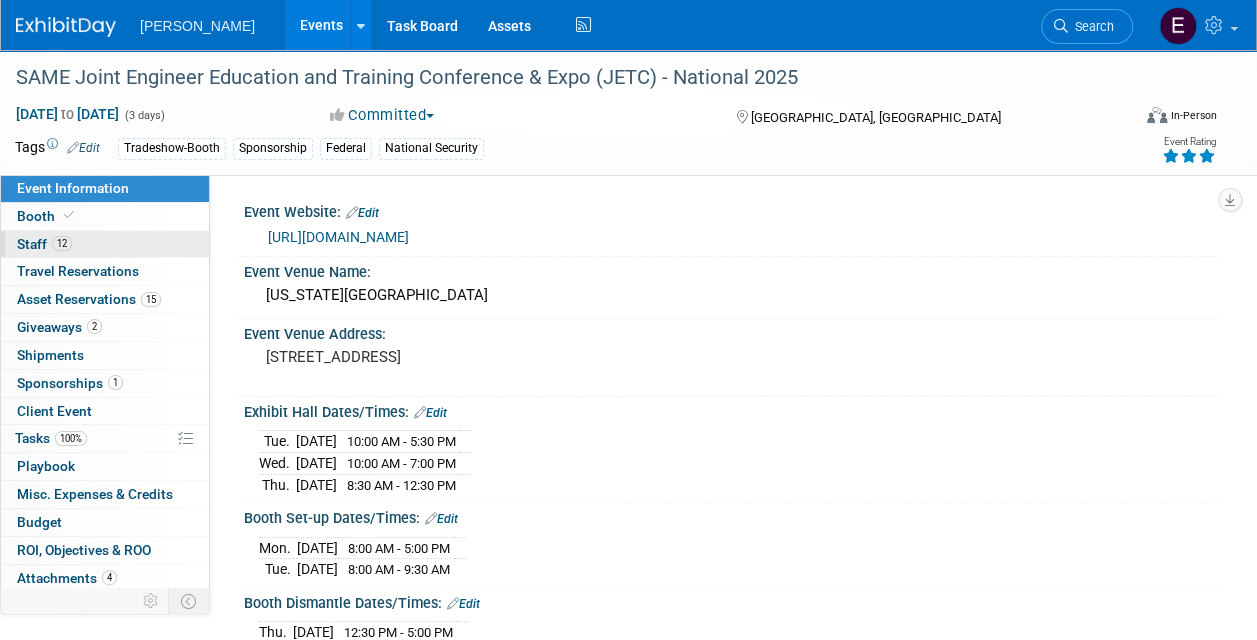 click on "12
Staff 12" at bounding box center [105, 244] 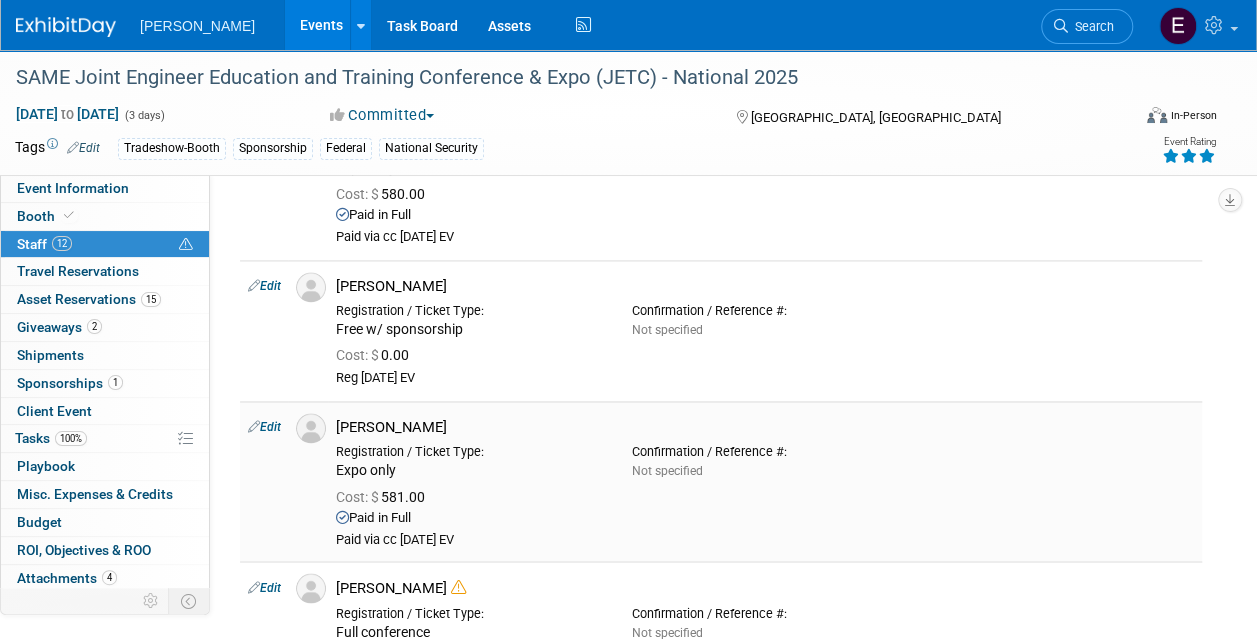 scroll, scrollTop: 1500, scrollLeft: 0, axis: vertical 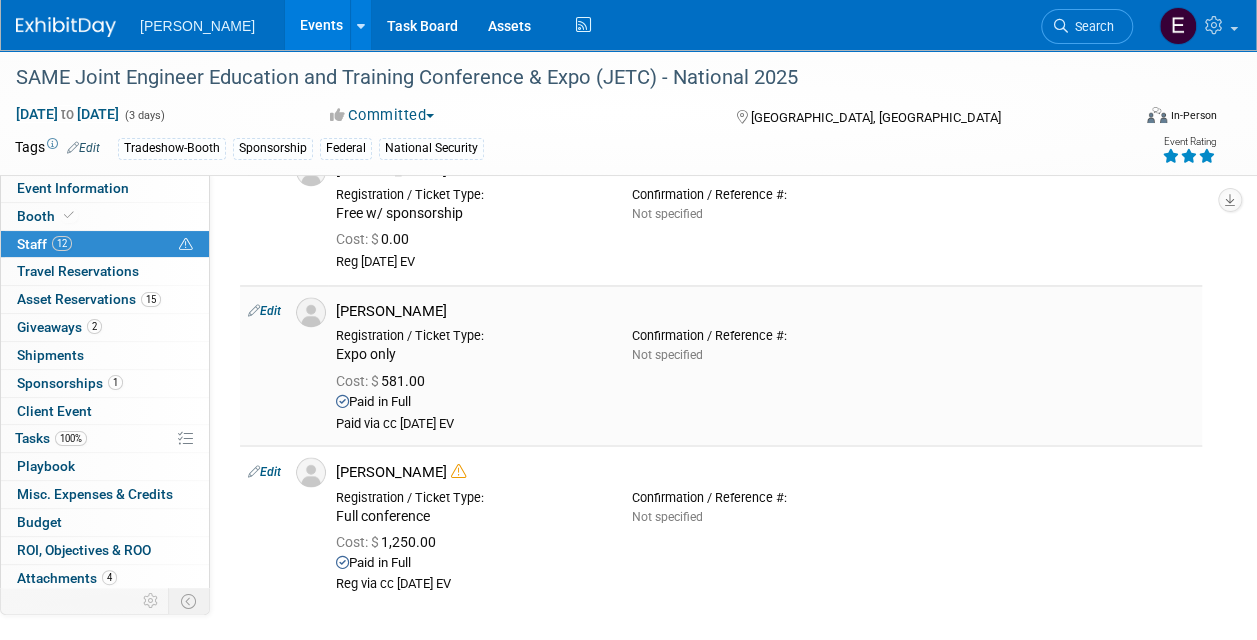click on "Edit" at bounding box center (264, 311) 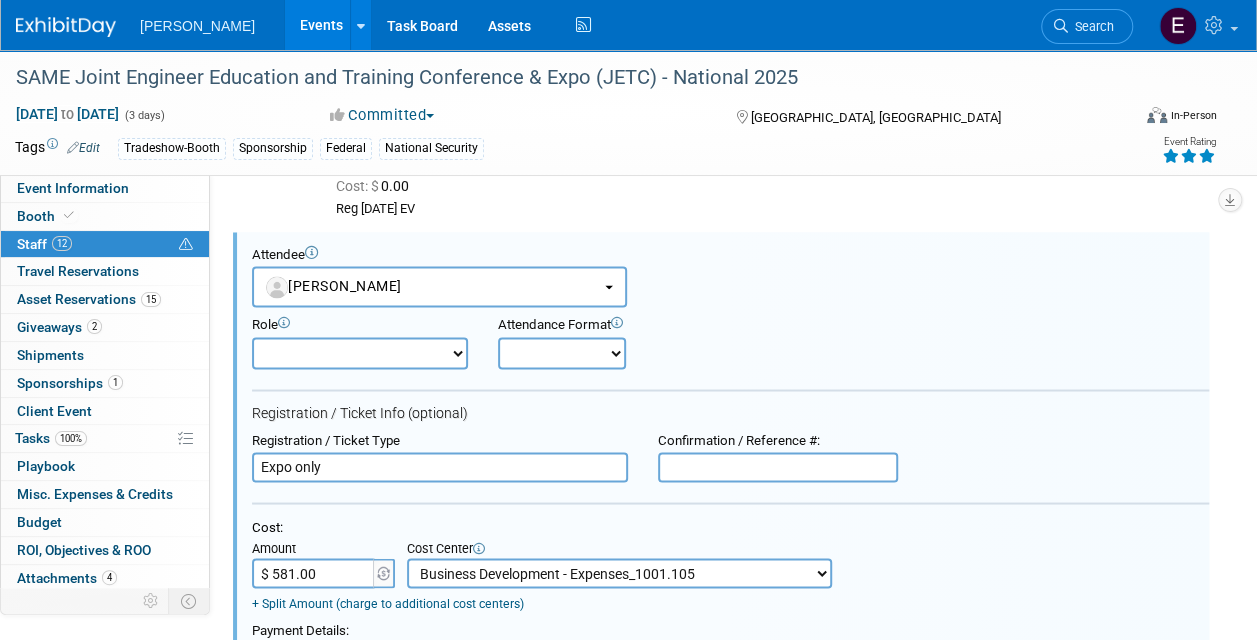 scroll, scrollTop: 0, scrollLeft: 0, axis: both 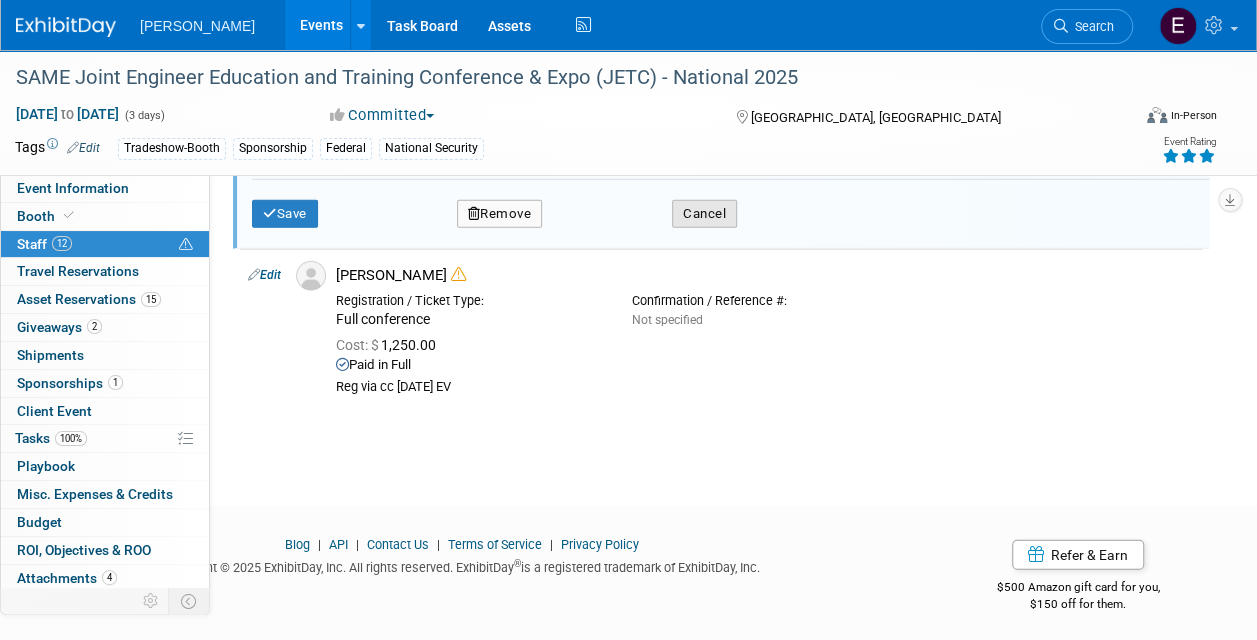 click on "Cancel" at bounding box center [704, 214] 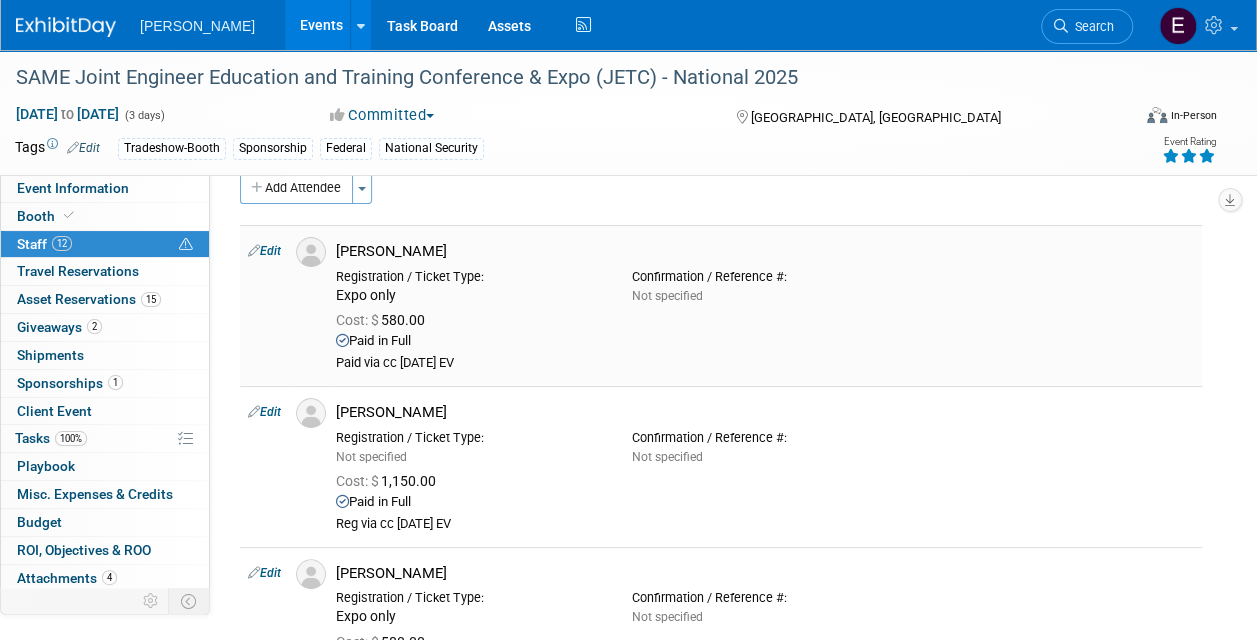scroll, scrollTop: 0, scrollLeft: 0, axis: both 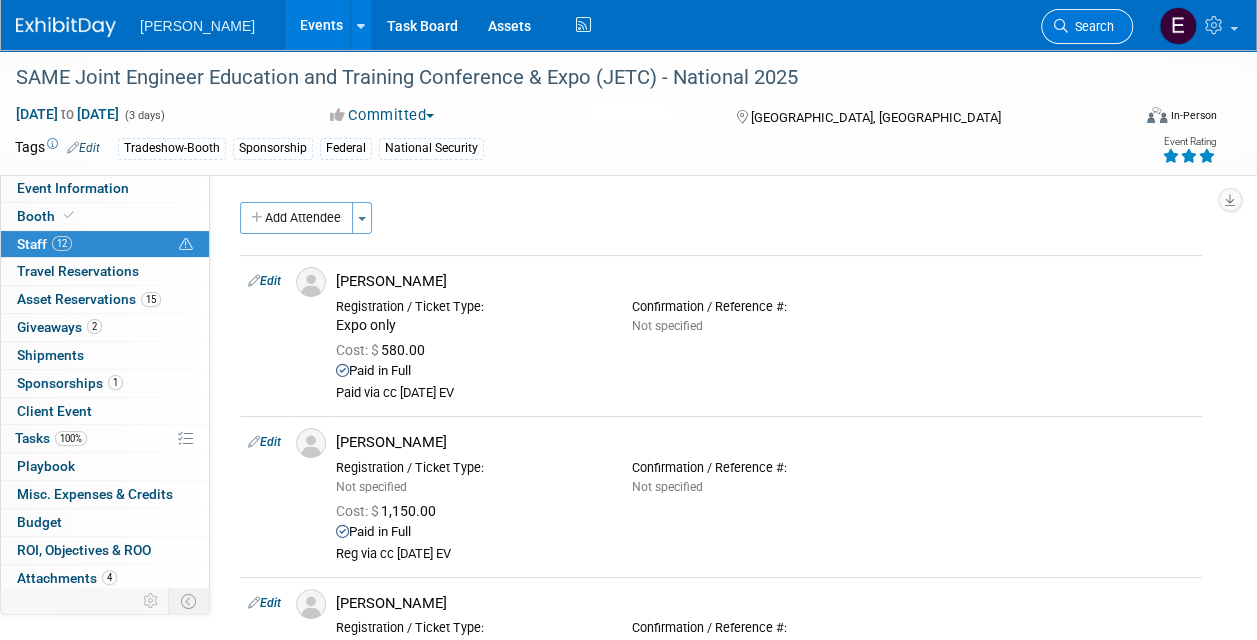 click on "Search" at bounding box center (1091, 26) 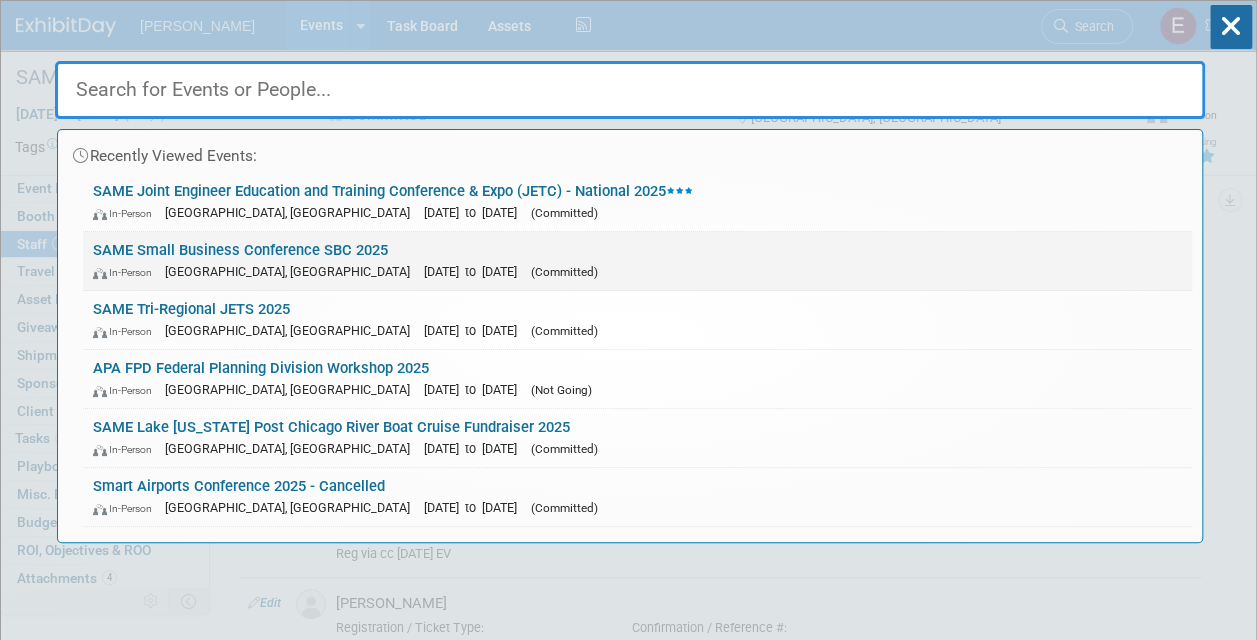 click on "SAME Small Business Conference SBC 2025
In-Person
Phoenix, AZ
Nov 19, 2025  to  Nov 21, 2025
(Committed)" at bounding box center [637, 261] 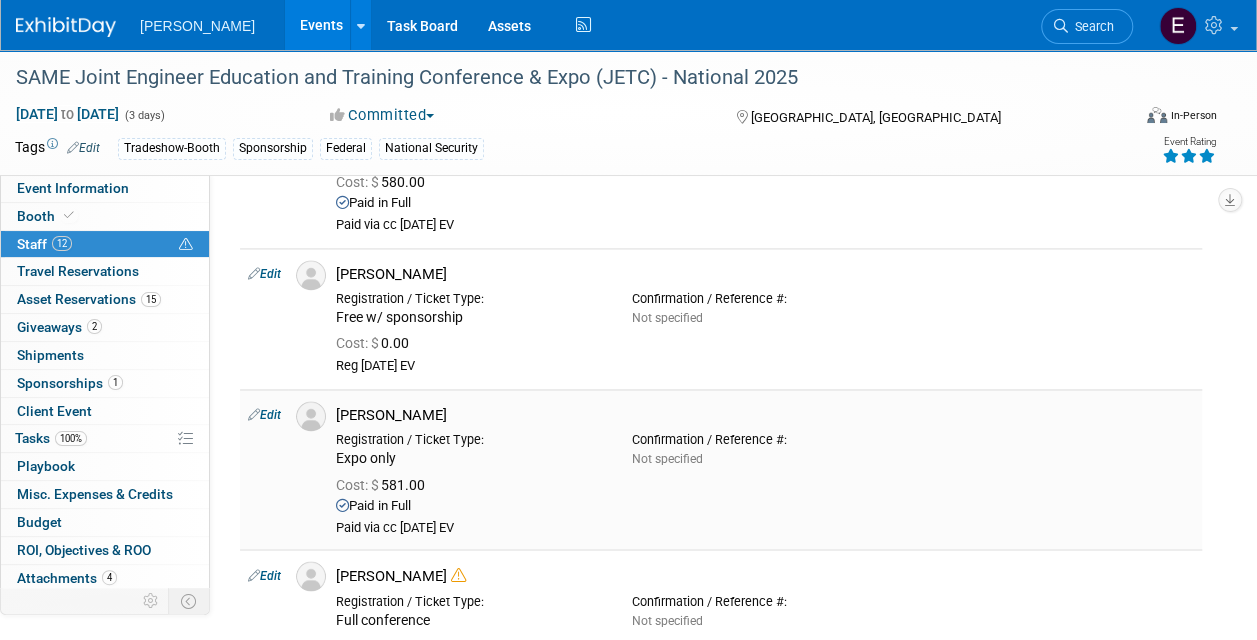 scroll, scrollTop: 1500, scrollLeft: 0, axis: vertical 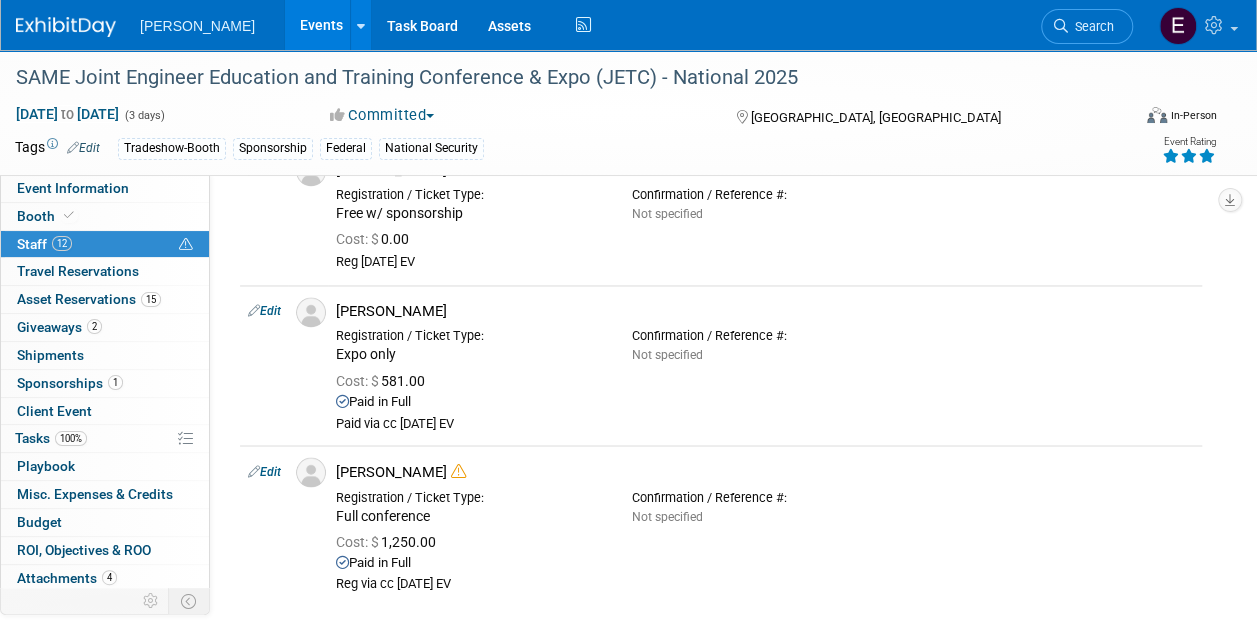 click on "Search" at bounding box center [1091, 26] 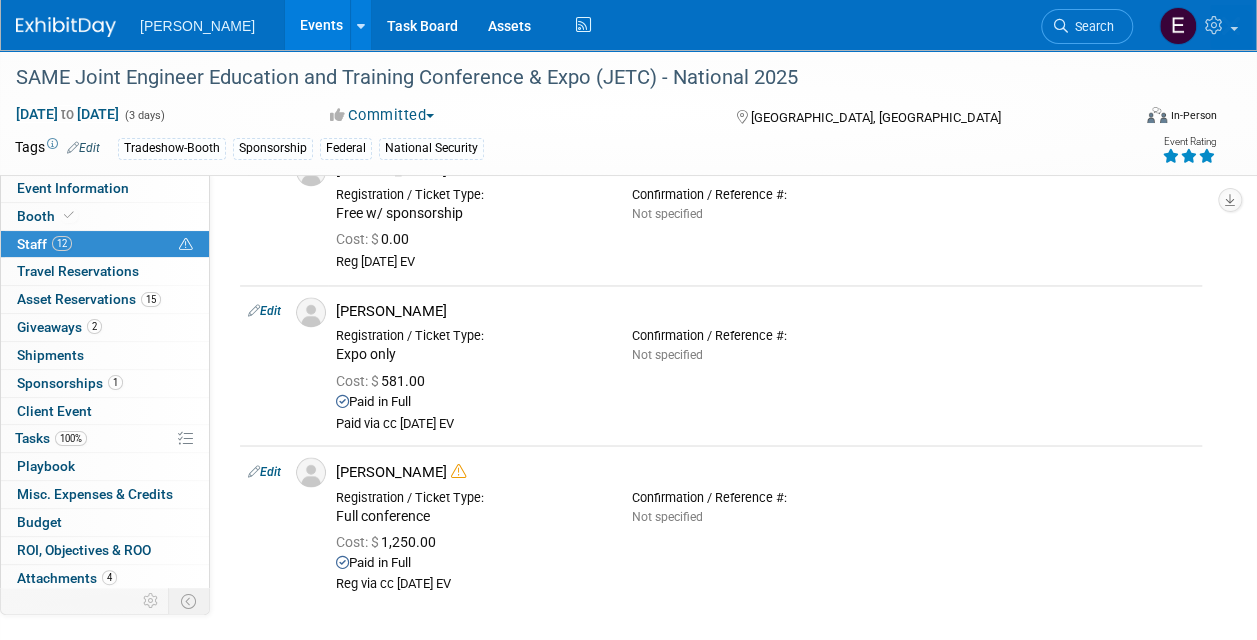 scroll, scrollTop: 0, scrollLeft: 0, axis: both 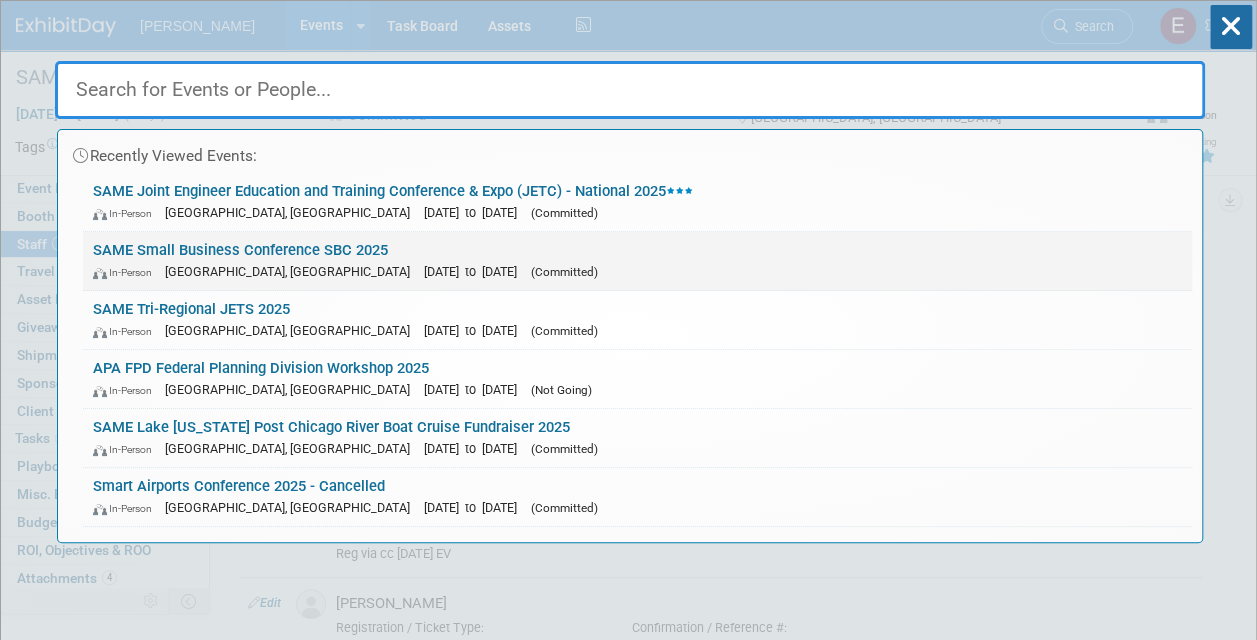 click on "SAME Small Business Conference SBC 2025
In-Person
Phoenix, AZ
Nov 19, 2025  to  Nov 21, 2025
(Committed)" at bounding box center [637, 261] 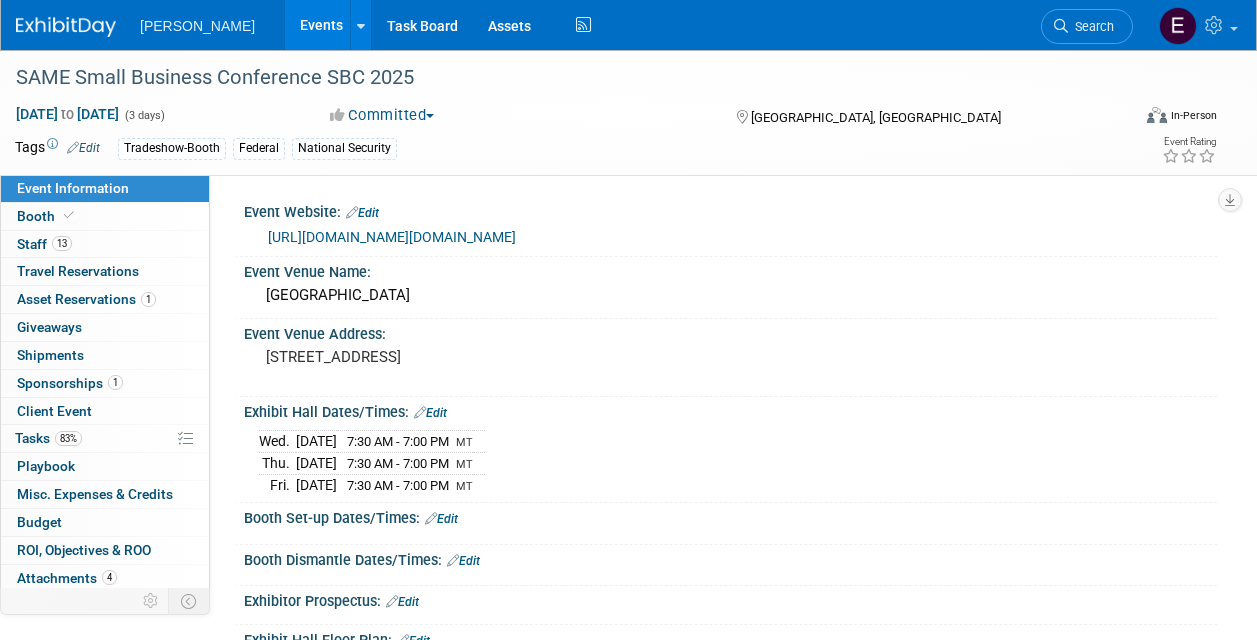 scroll, scrollTop: 0, scrollLeft: 0, axis: both 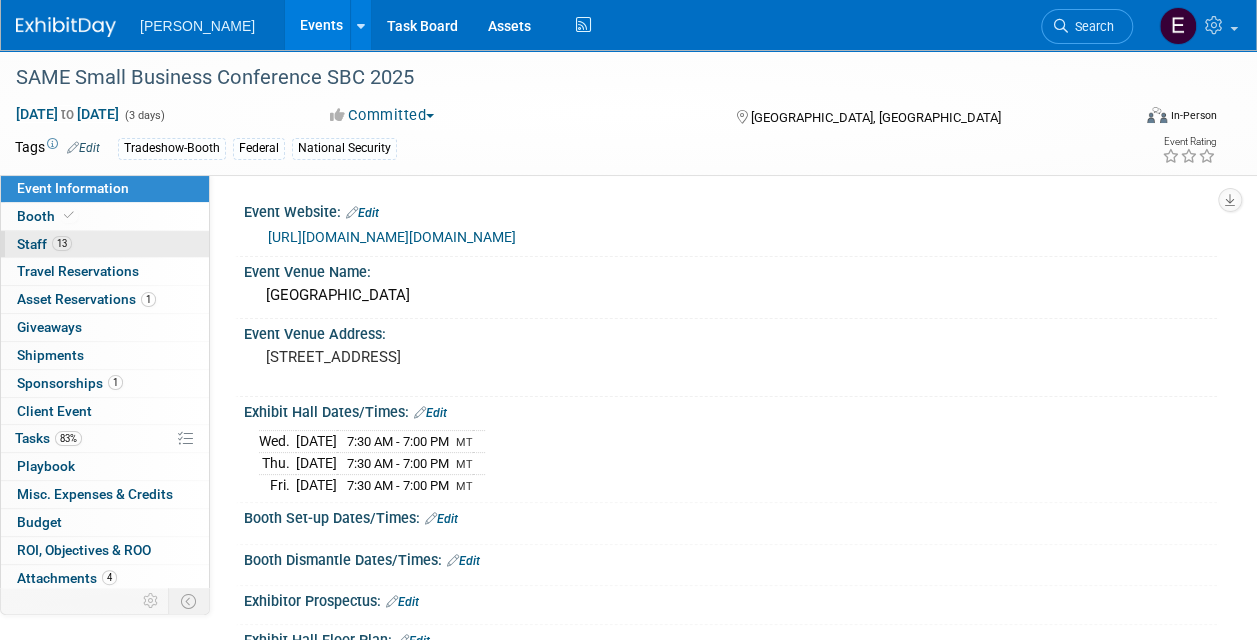 click on "13
Staff 13" at bounding box center (105, 244) 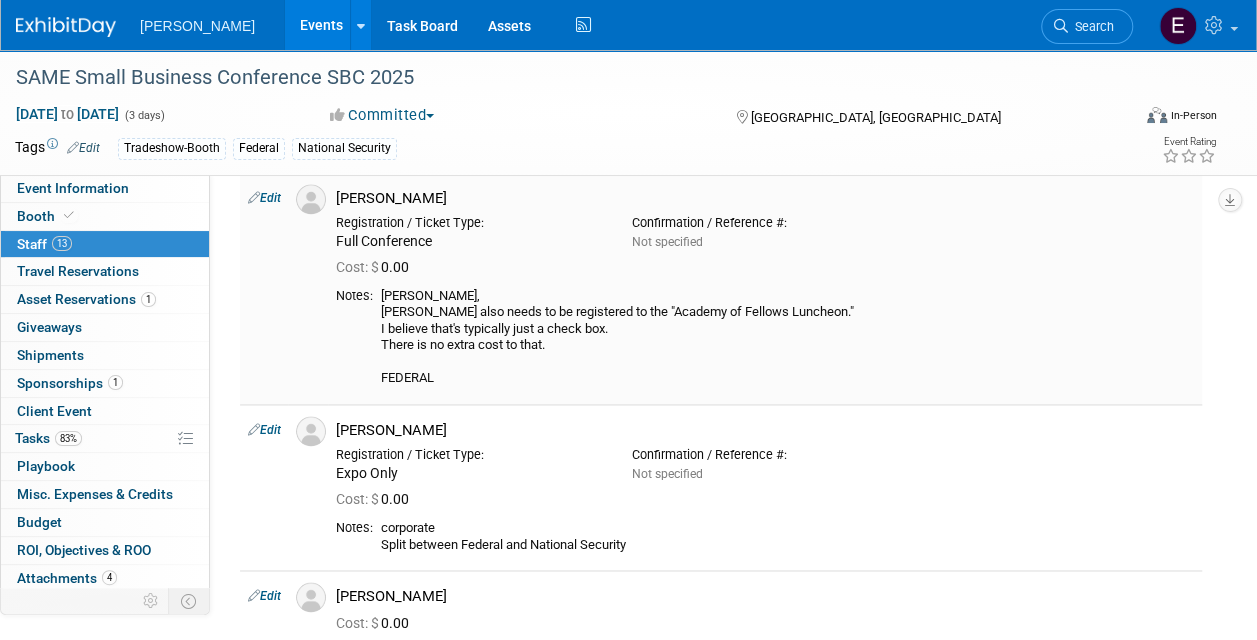 scroll, scrollTop: 1300, scrollLeft: 0, axis: vertical 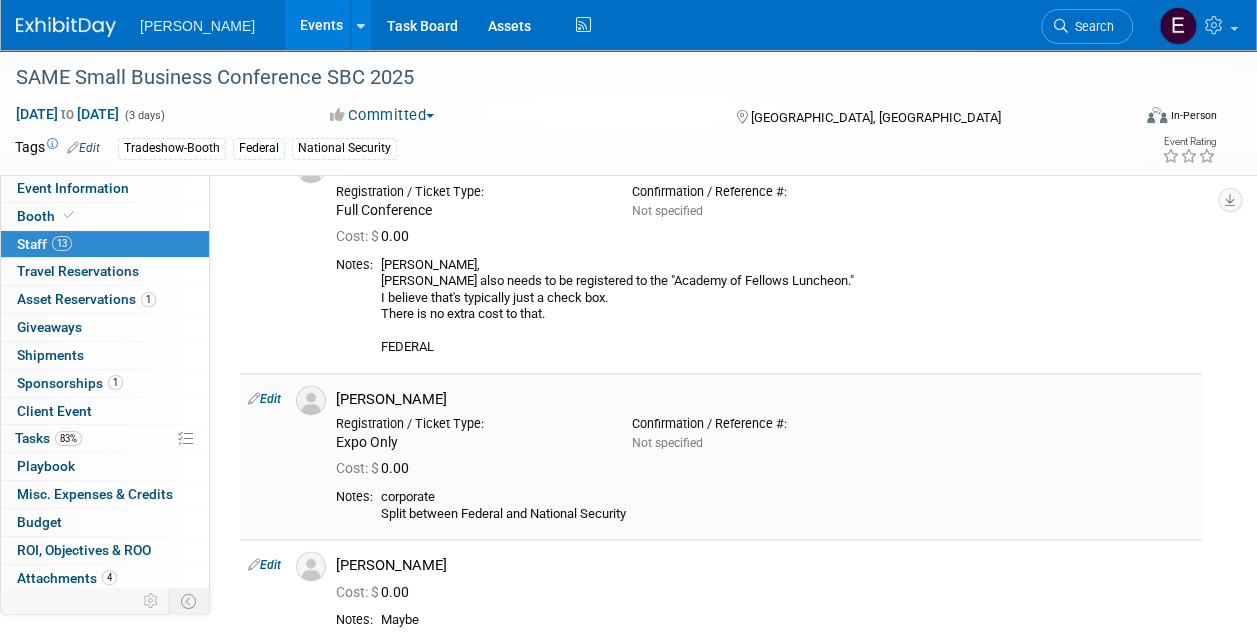 click on "Edit" at bounding box center [264, 399] 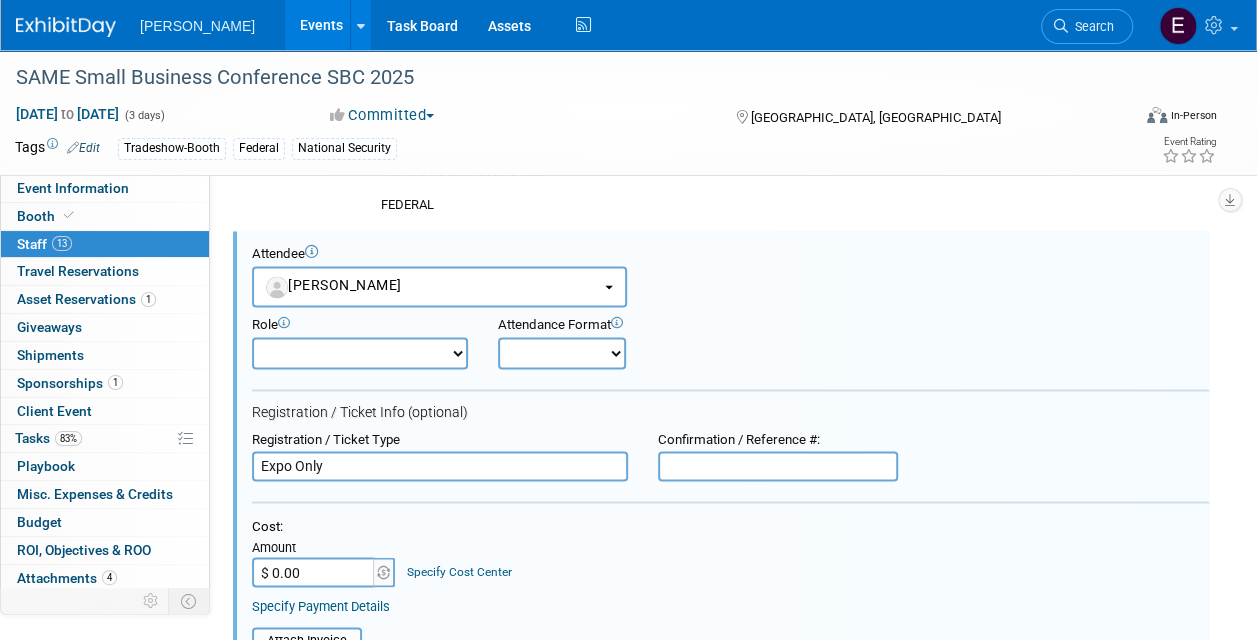 scroll, scrollTop: 0, scrollLeft: 0, axis: both 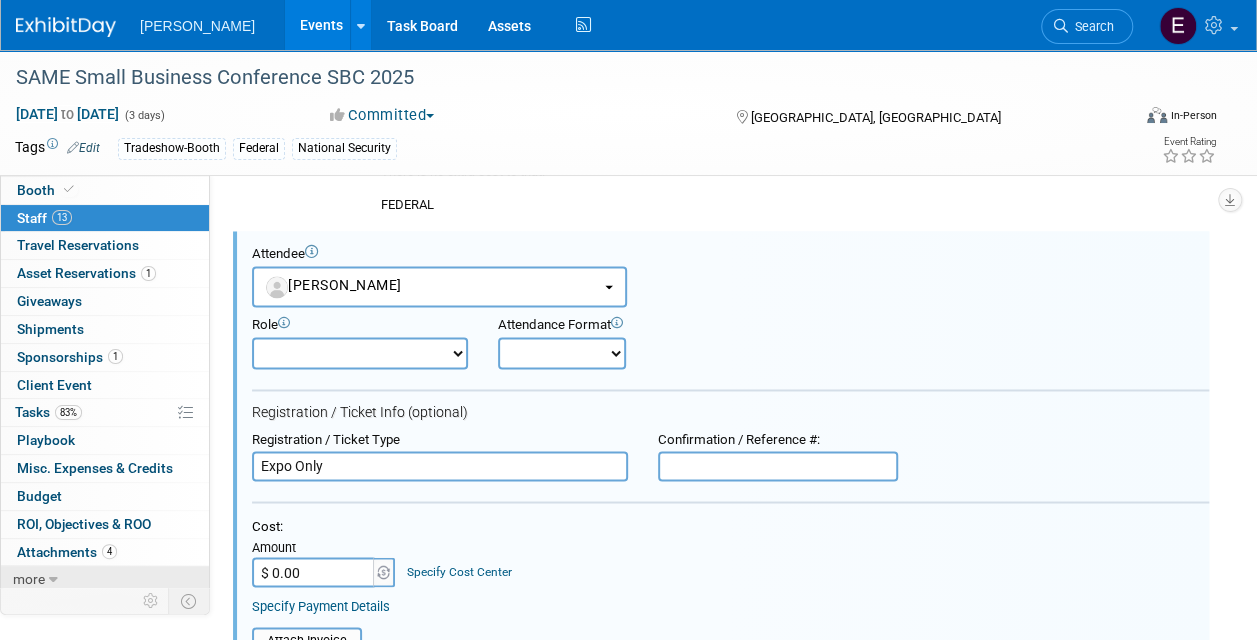 click at bounding box center [67, 601] 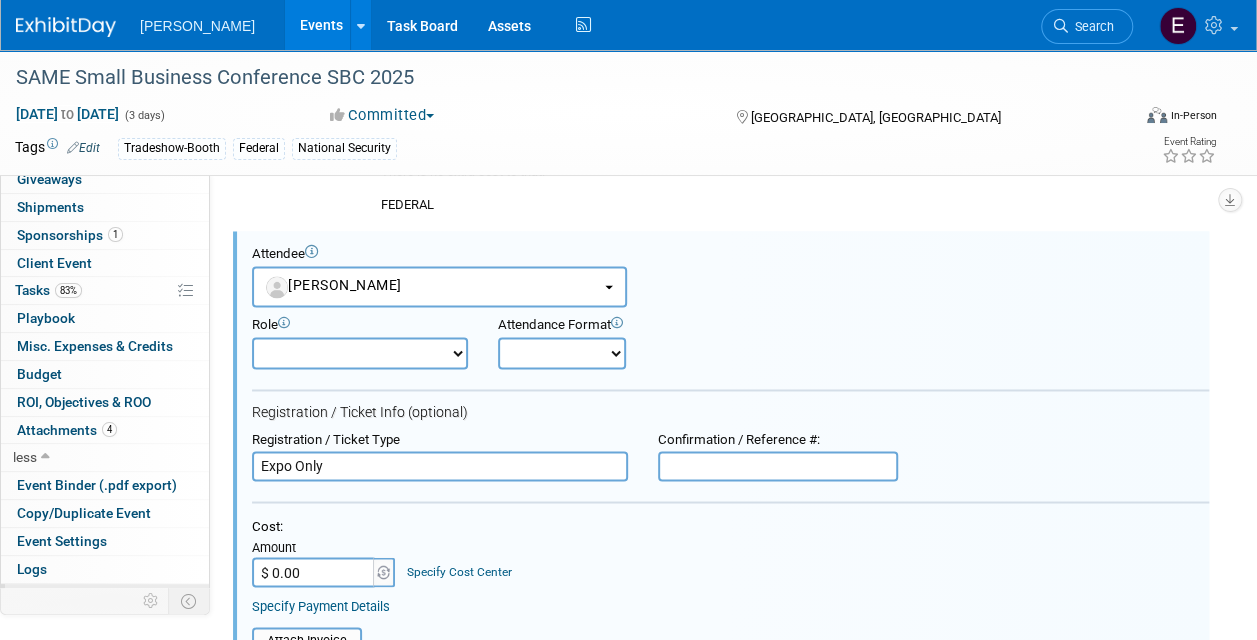 scroll, scrollTop: 164, scrollLeft: 0, axis: vertical 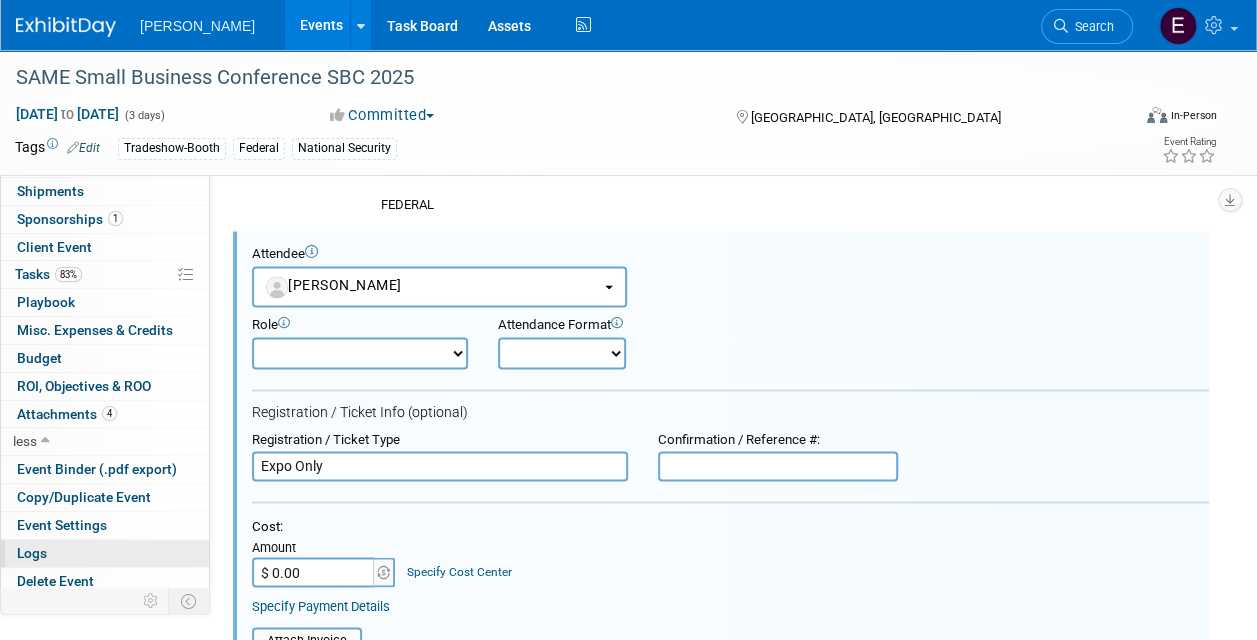 click on "Logs" at bounding box center [105, 553] 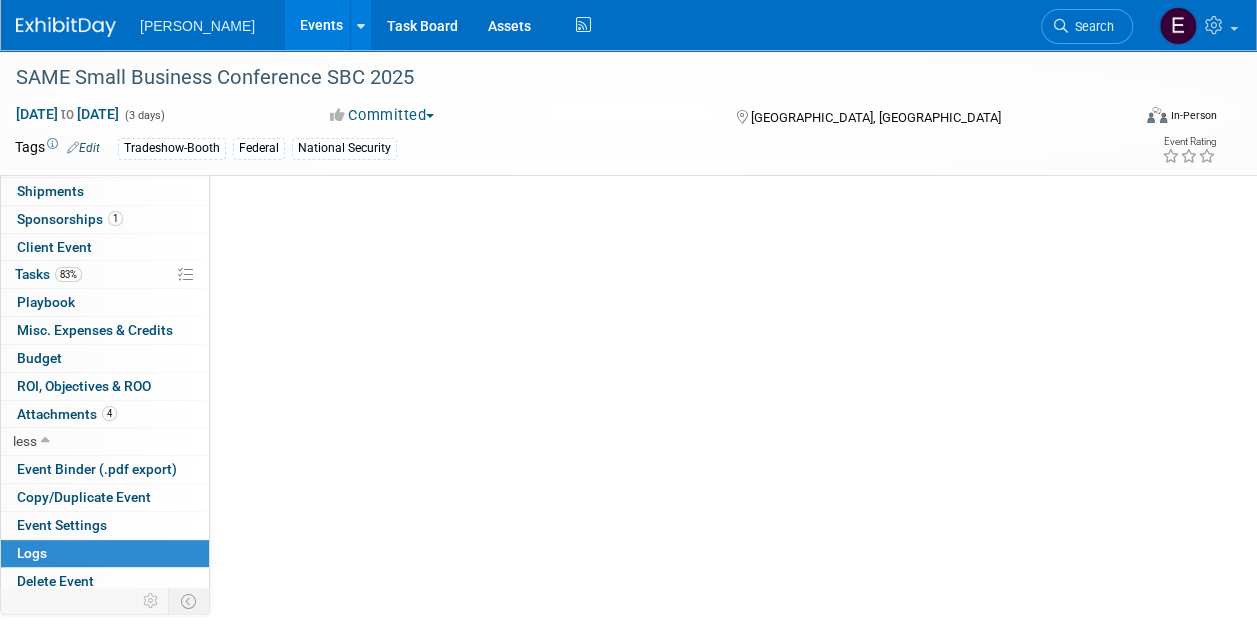 scroll, scrollTop: 0, scrollLeft: 0, axis: both 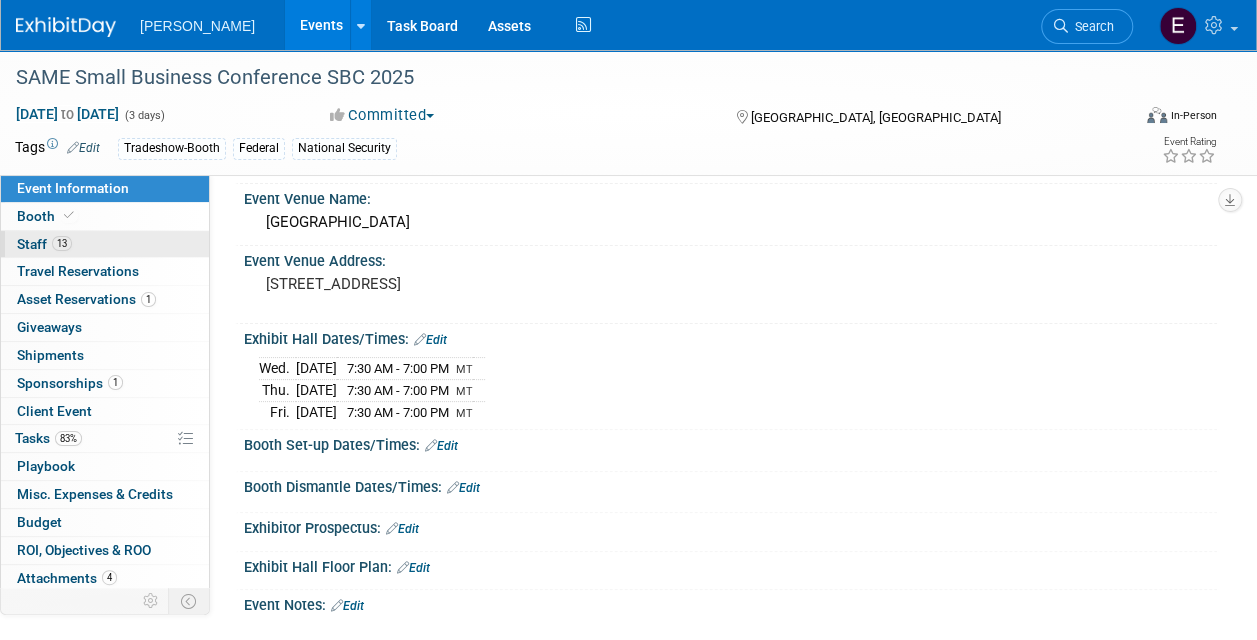 click on "13
Staff 13" at bounding box center (105, 244) 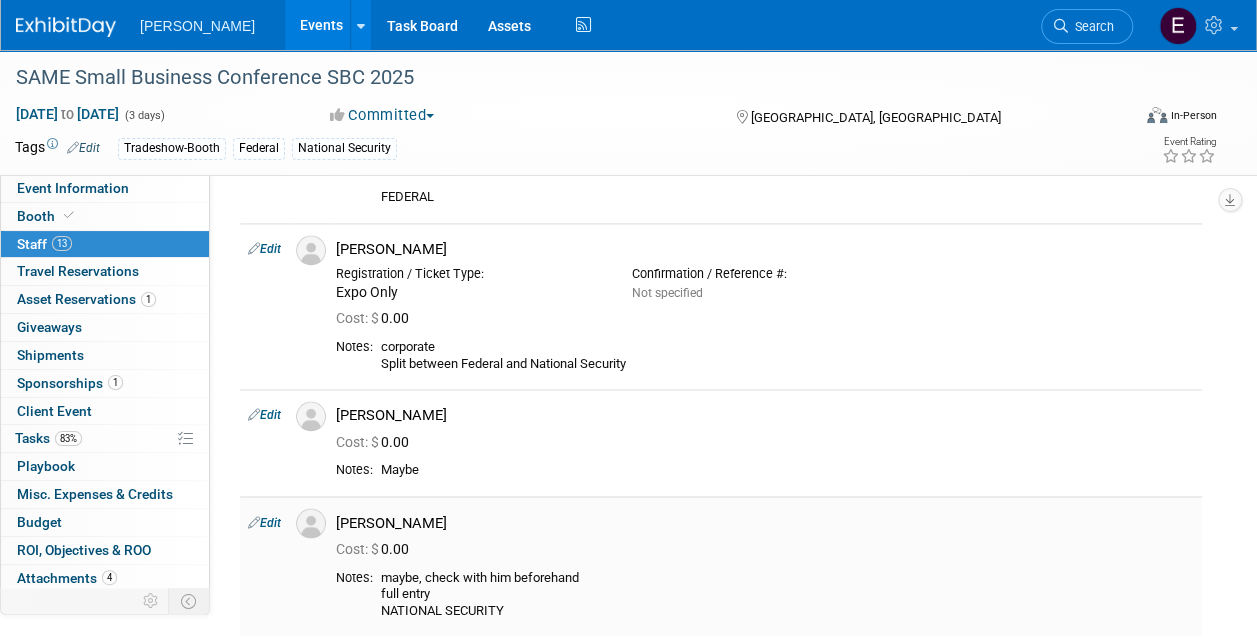 scroll, scrollTop: 1600, scrollLeft: 0, axis: vertical 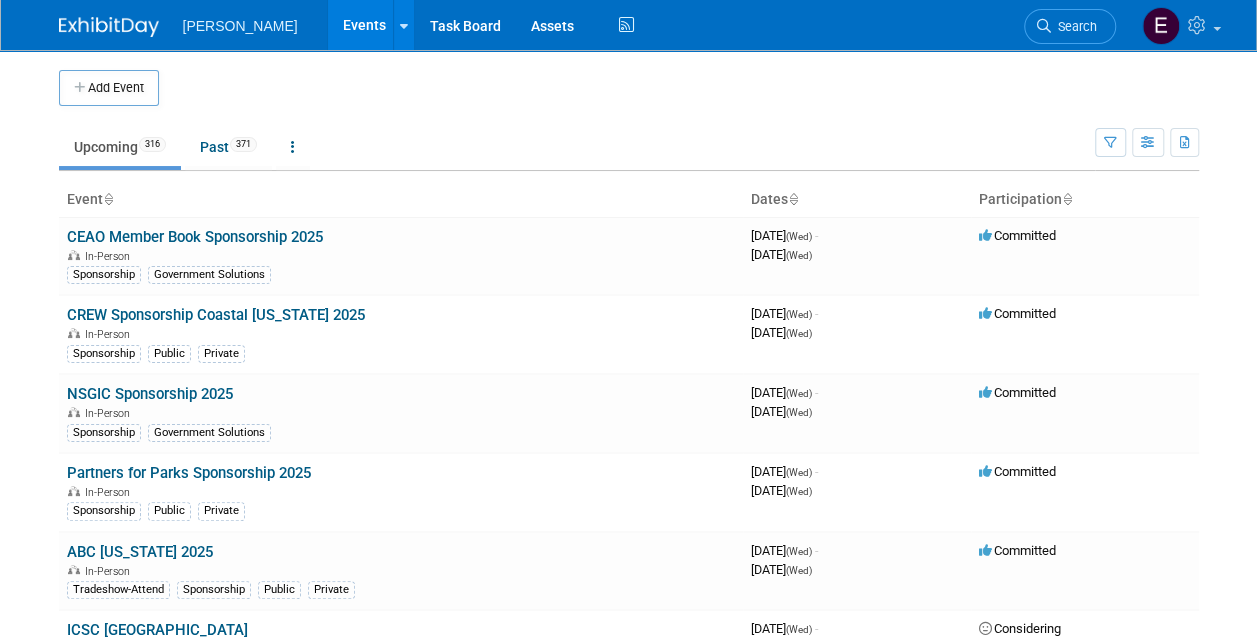 click on "Search" at bounding box center (1074, 26) 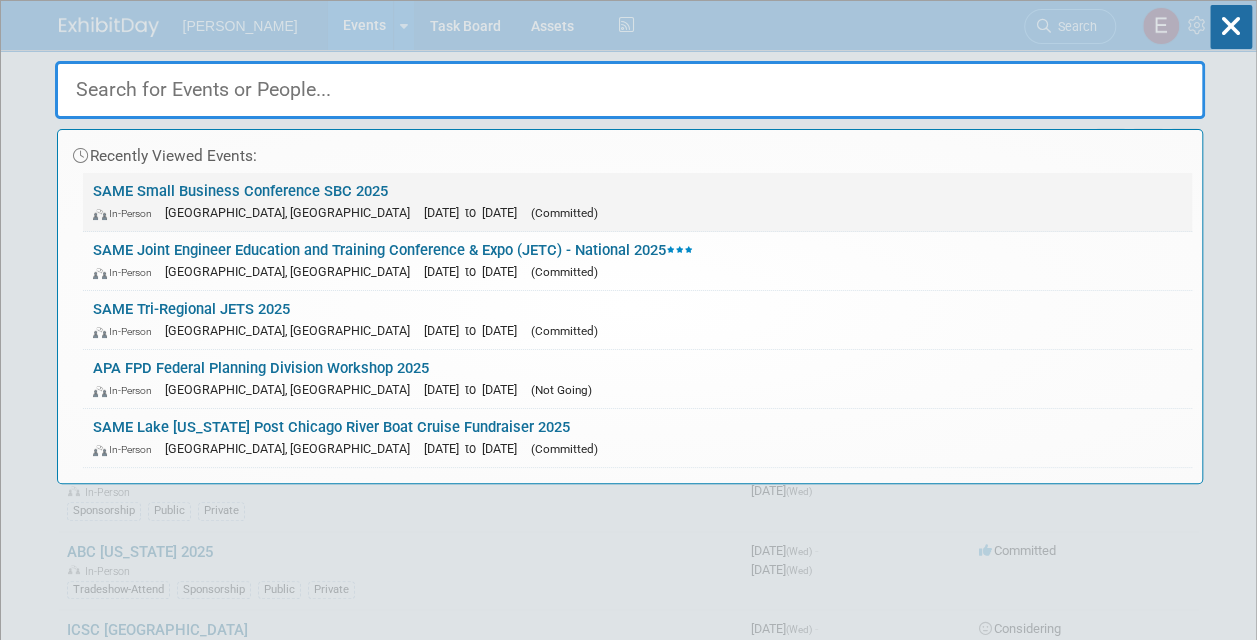 click on "SAME Small Business Conference SBC 2025
In-Person
Phoenix, AZ
Nov 19, 2025  to  Nov 21, 2025
(Committed)" at bounding box center [637, 202] 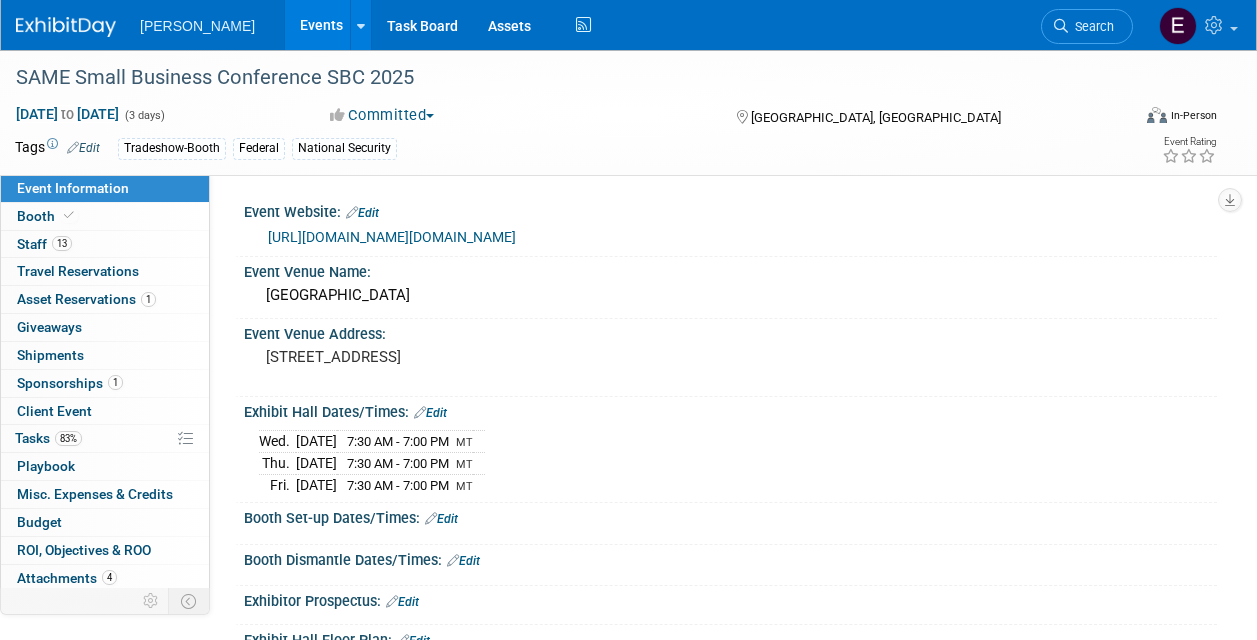 scroll, scrollTop: 0, scrollLeft: 0, axis: both 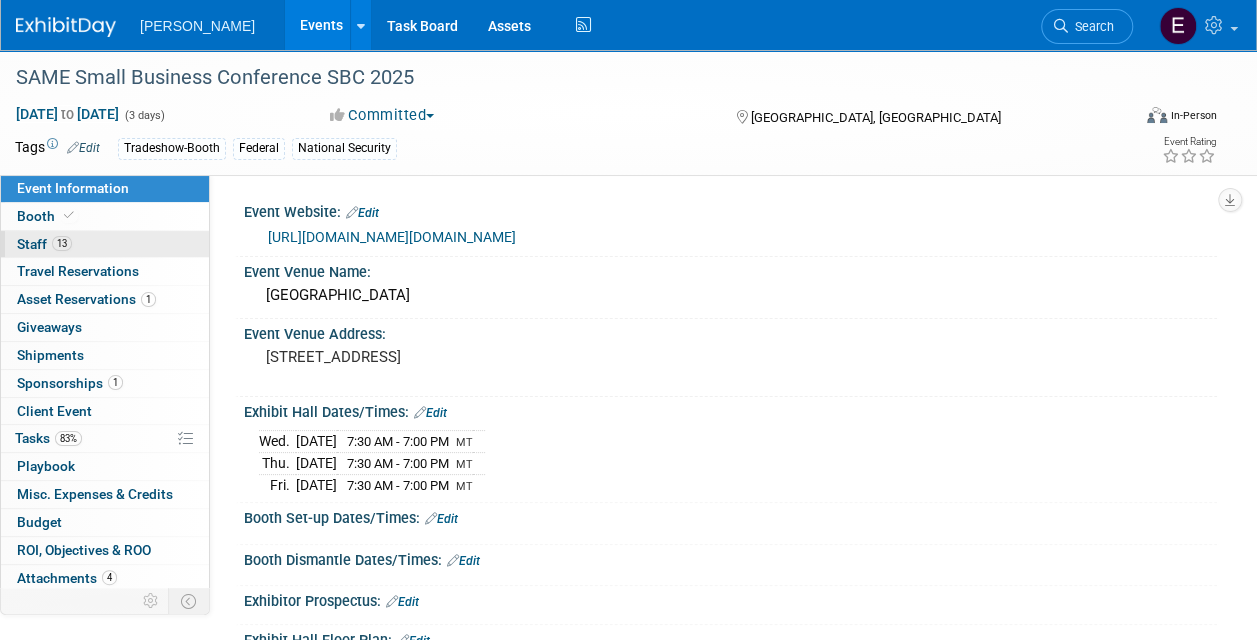 click on "13
Staff 13" at bounding box center [105, 244] 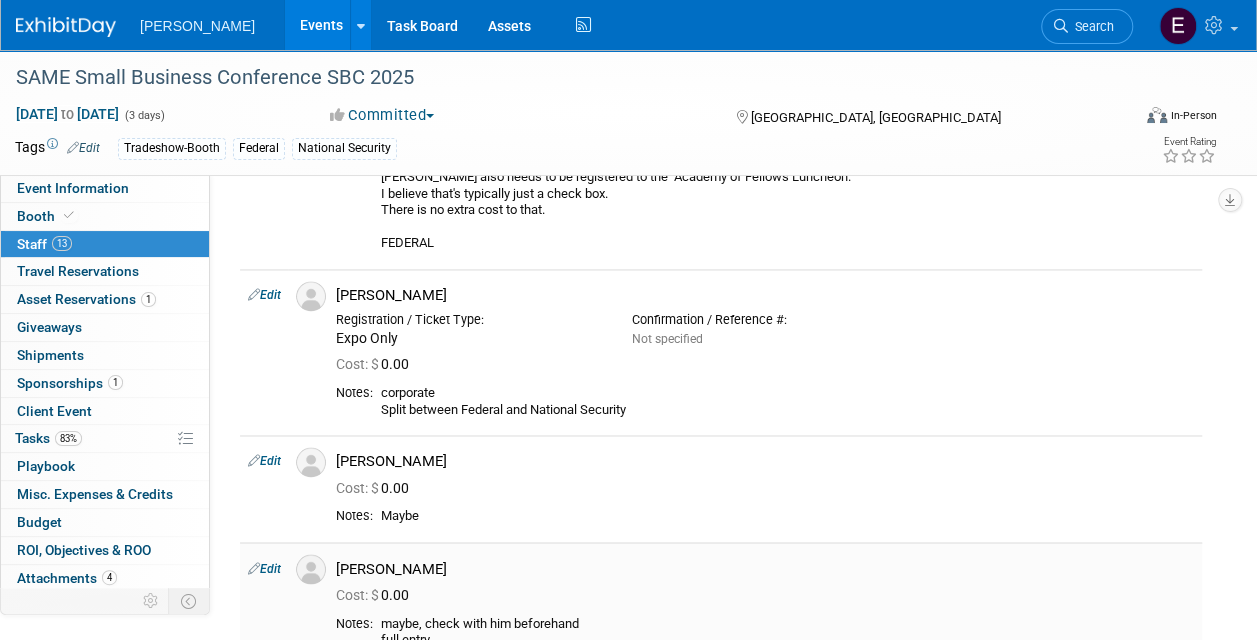scroll, scrollTop: 1600, scrollLeft: 0, axis: vertical 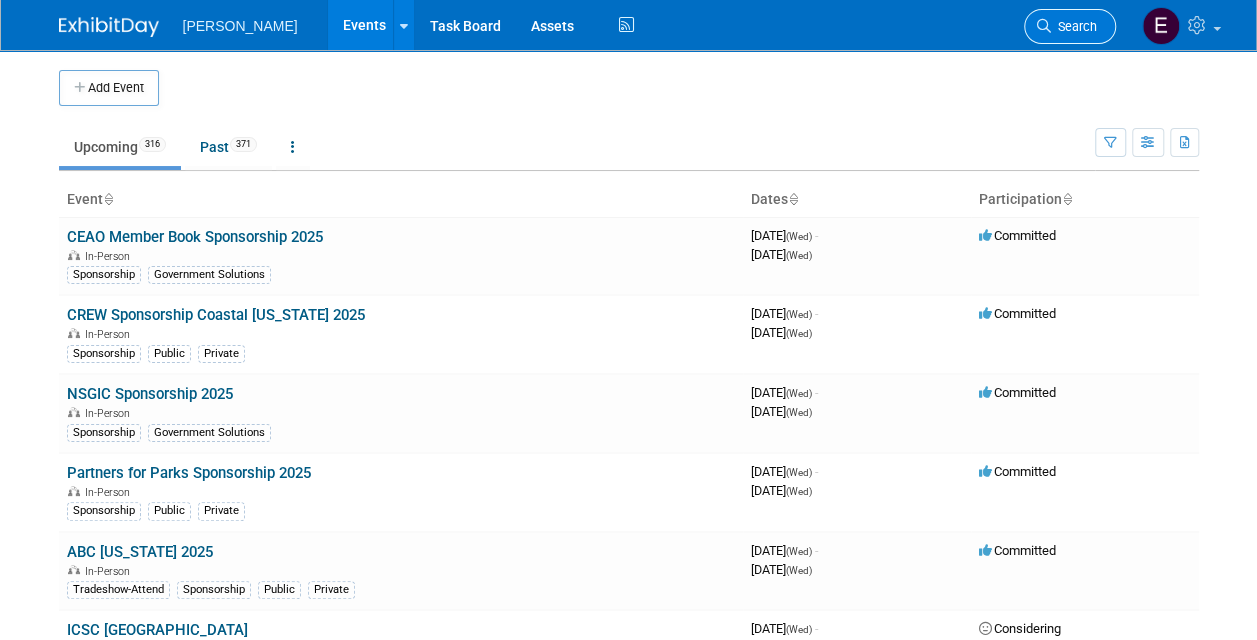 click on "Search" at bounding box center [1074, 26] 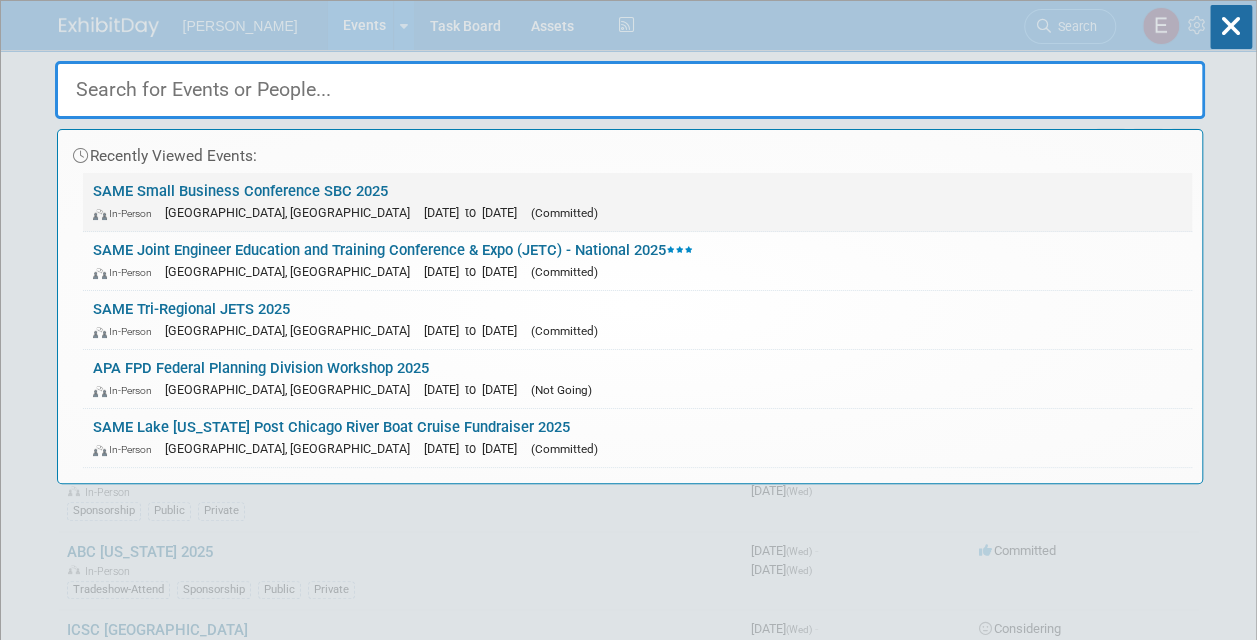 click on "SAME Small Business Conference SBC 2025
In-Person
Phoenix, AZ
Nov 19, 2025  to  Nov 21, 2025
(Committed)" at bounding box center [637, 202] 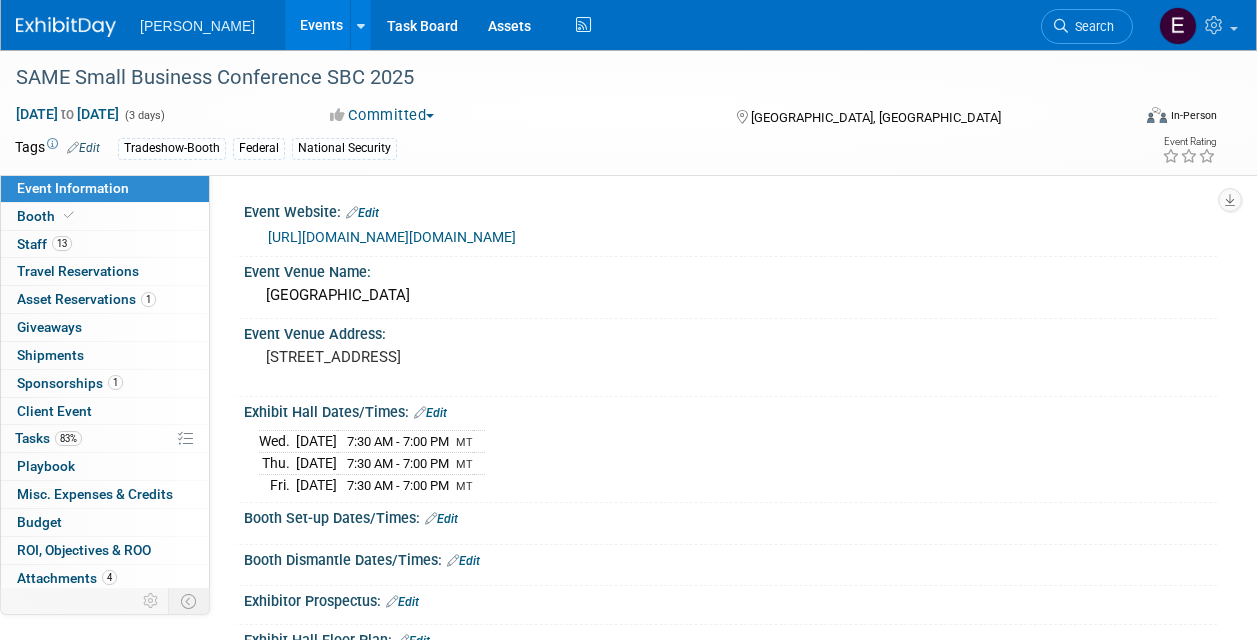 scroll, scrollTop: 0, scrollLeft: 0, axis: both 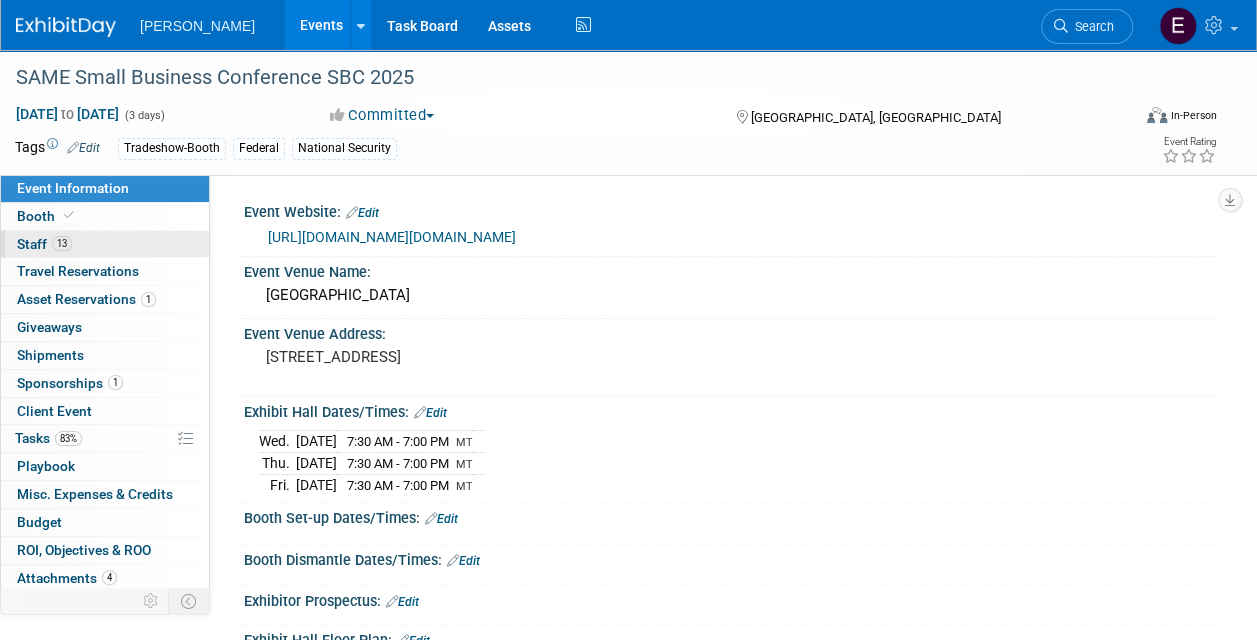 click on "13
Staff 13" at bounding box center [105, 244] 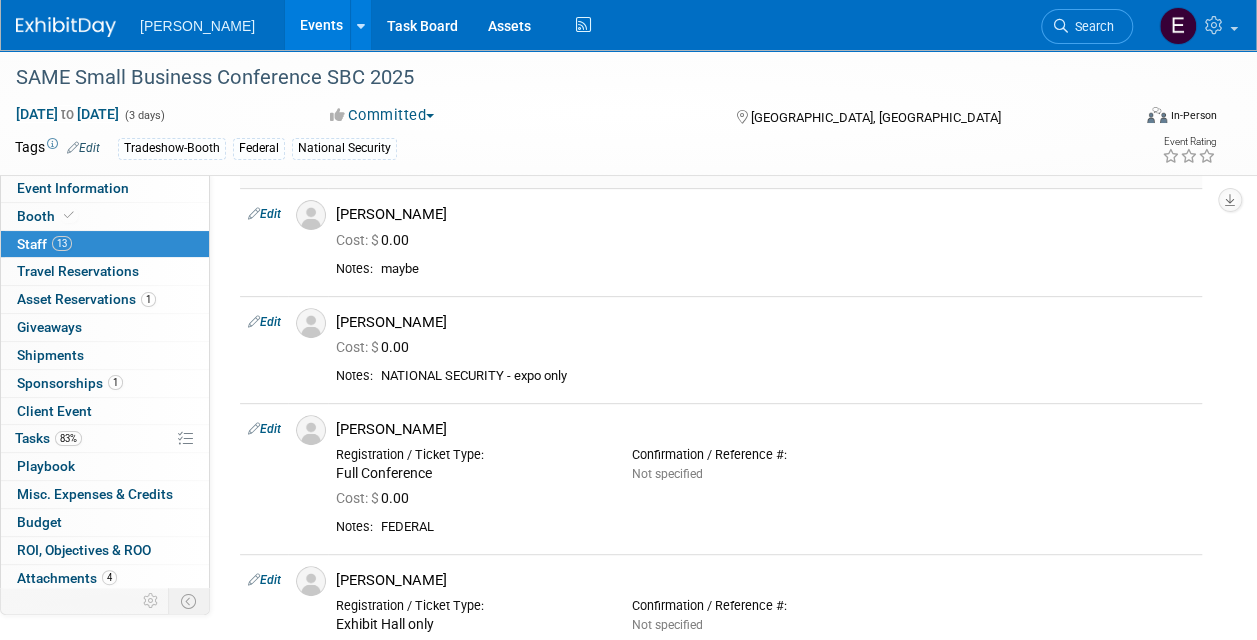 scroll, scrollTop: 200, scrollLeft: 0, axis: vertical 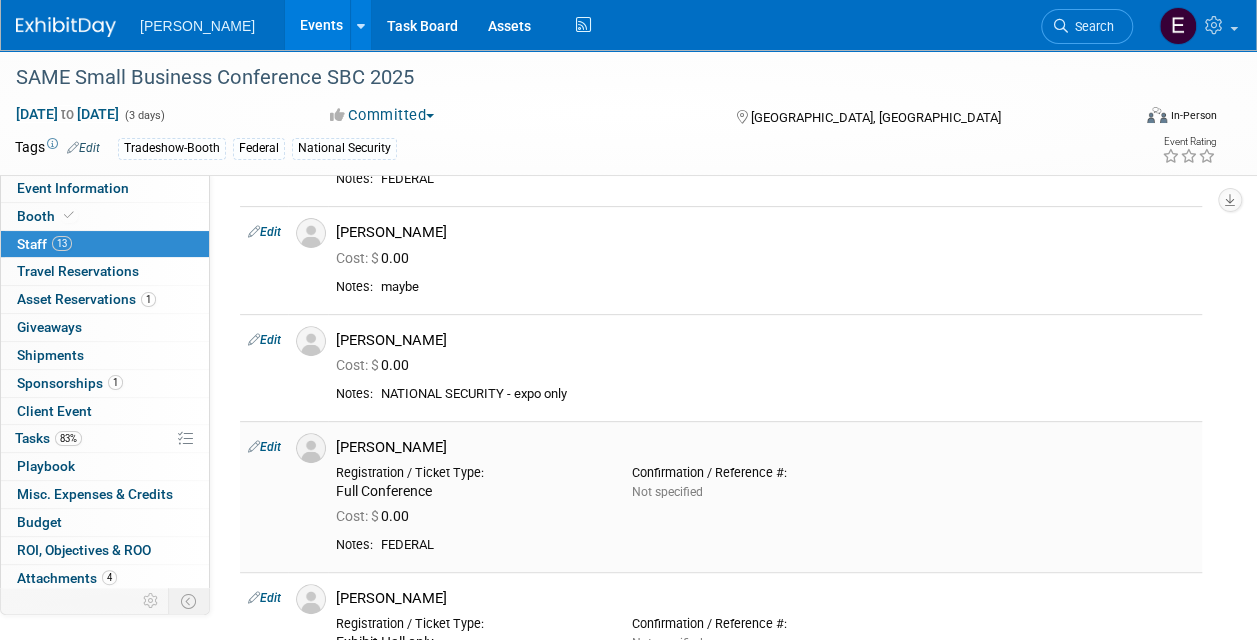 click on "Edit" at bounding box center (264, 447) 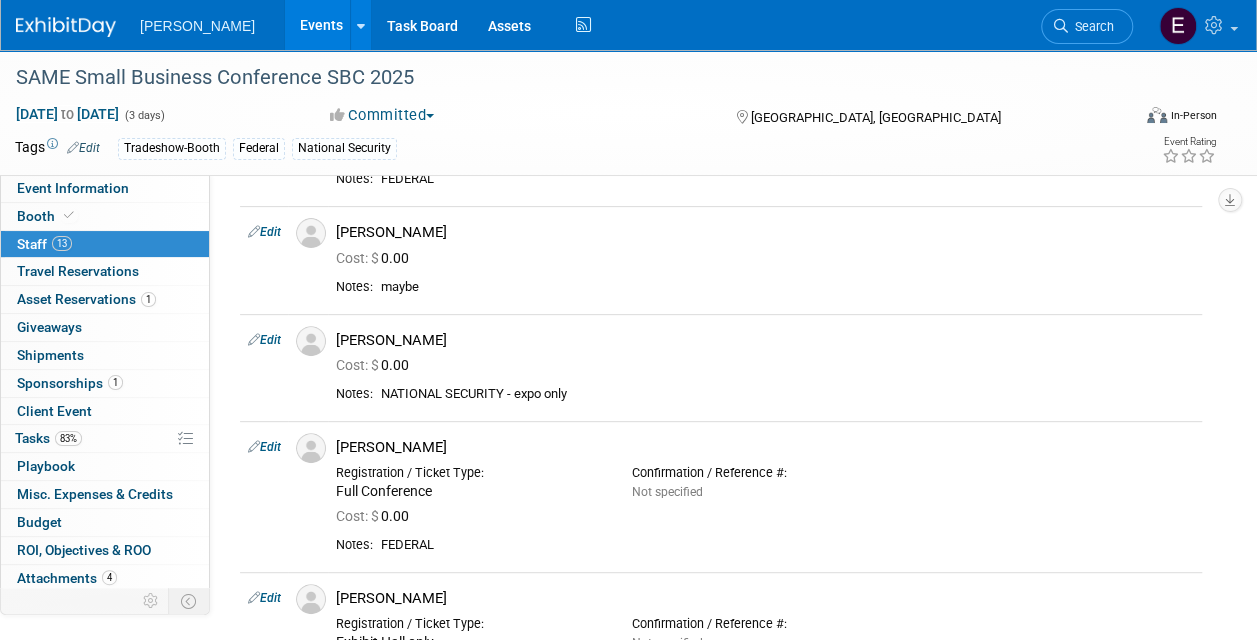 select on "3647a2f4-5540-47f8-8c21-144c3a17e126" 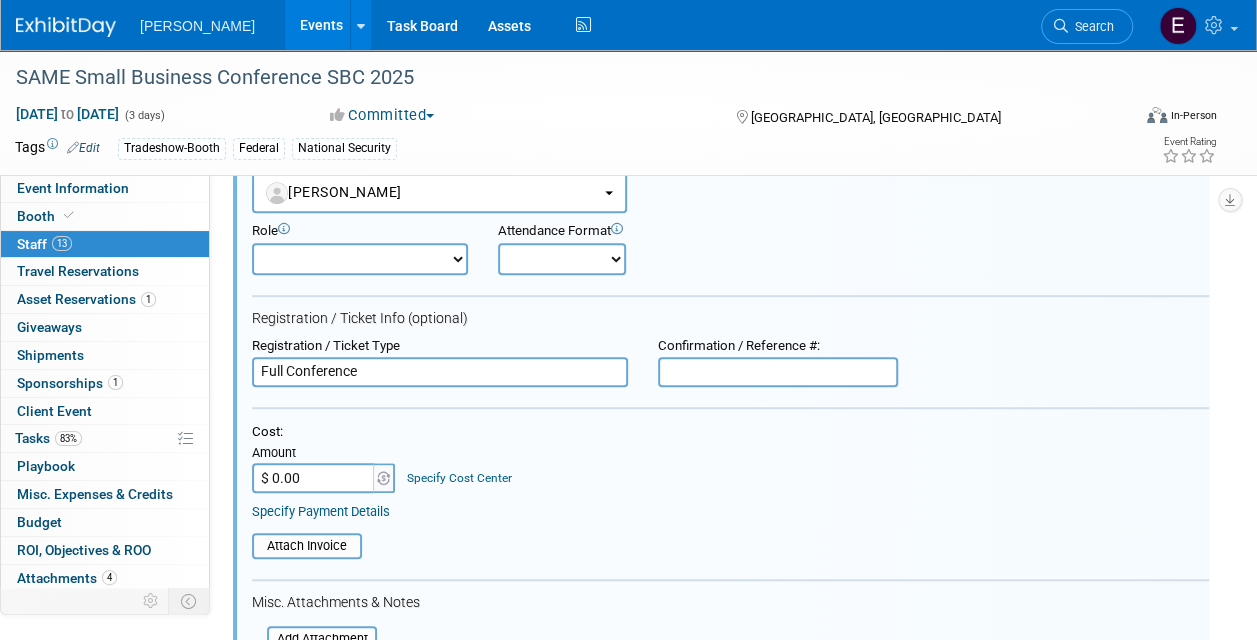 scroll, scrollTop: 792, scrollLeft: 0, axis: vertical 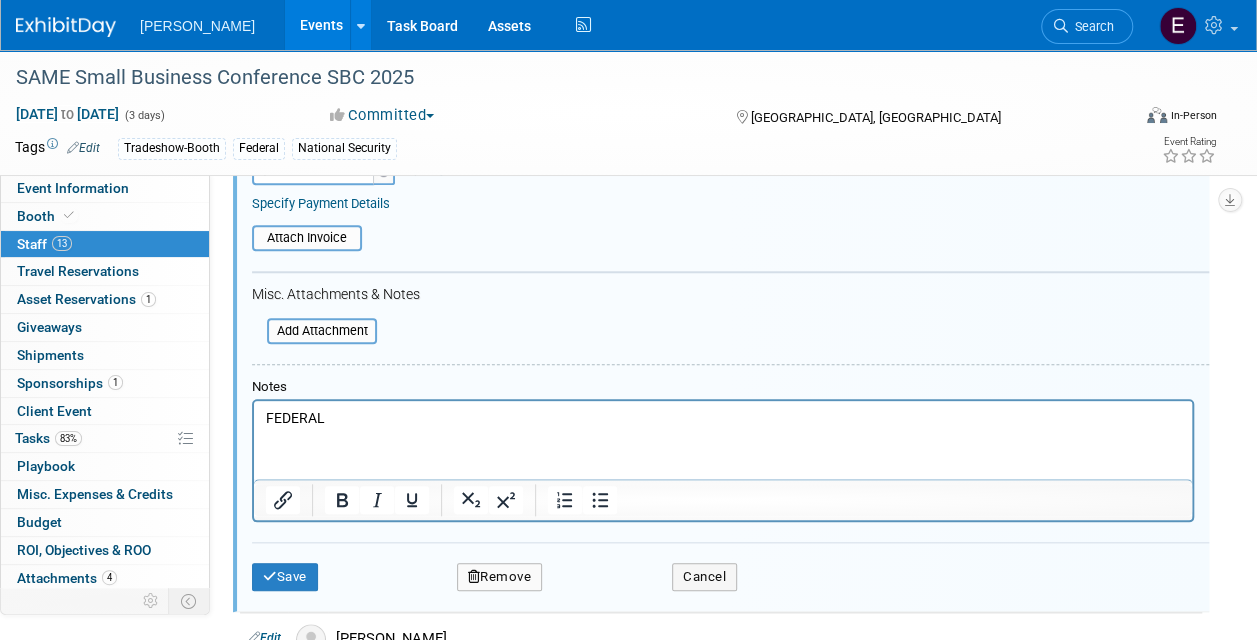 click on "FEDERAL" at bounding box center (723, 415) 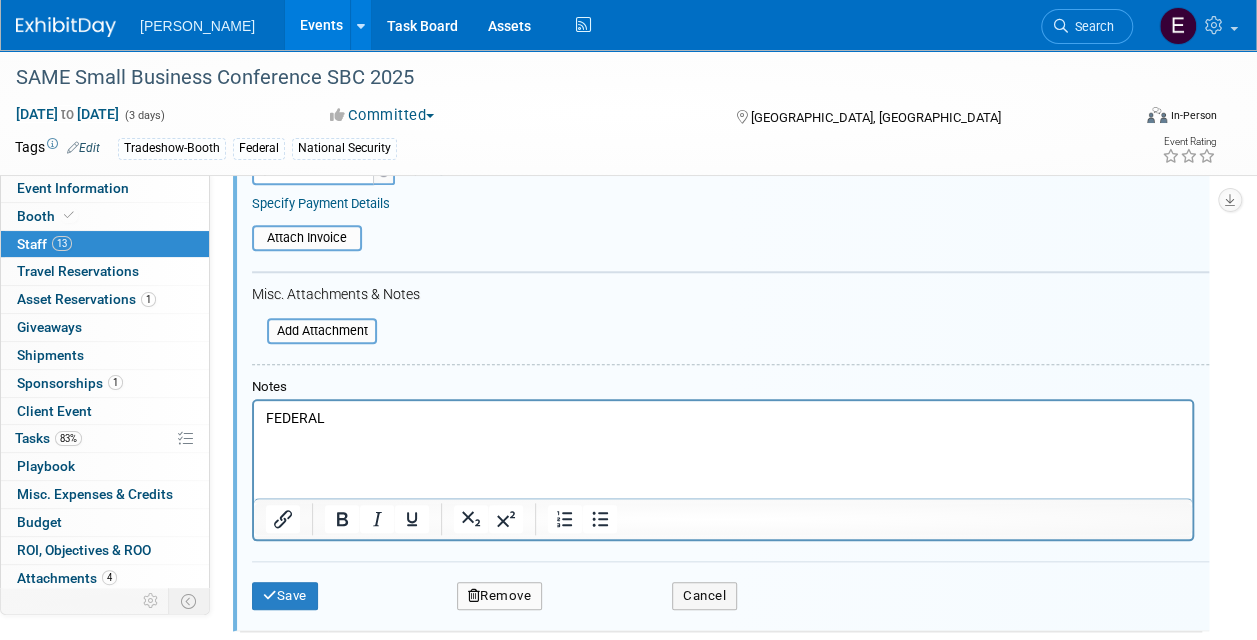type 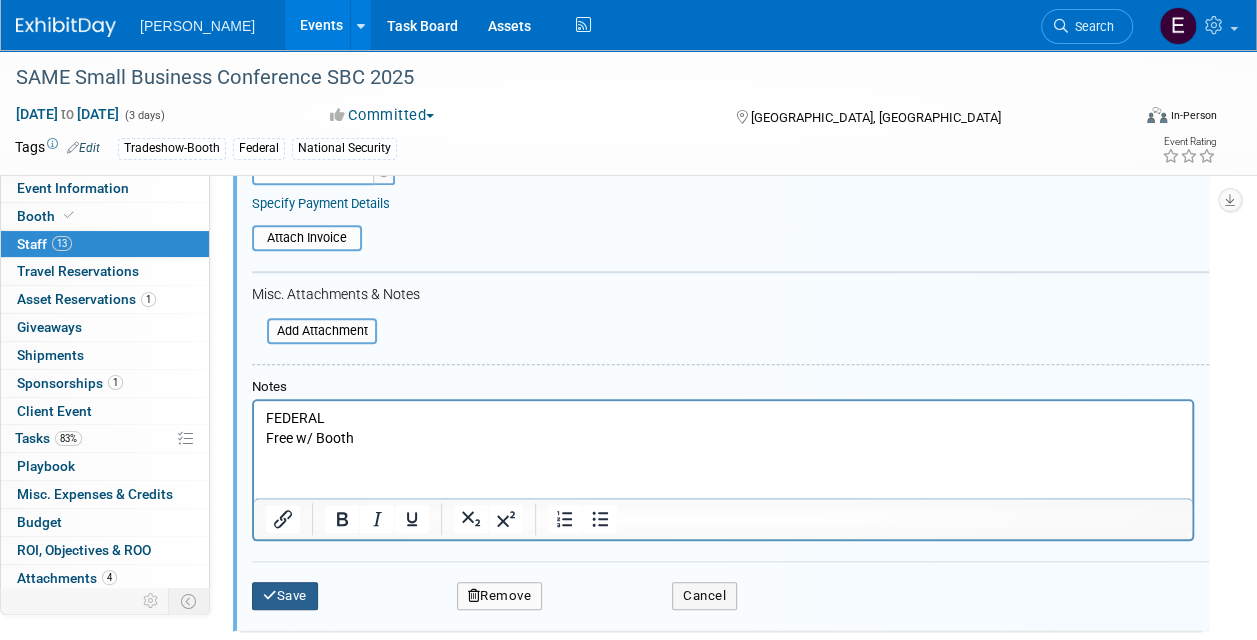 click on "Save" at bounding box center (285, 596) 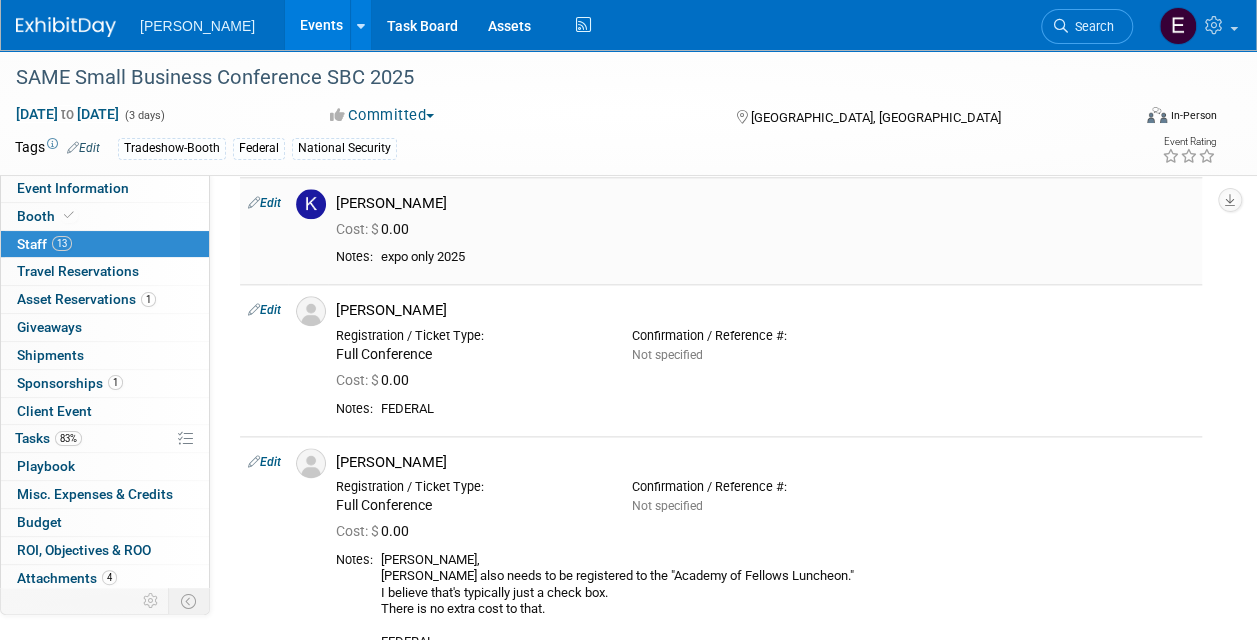 scroll, scrollTop: 1092, scrollLeft: 0, axis: vertical 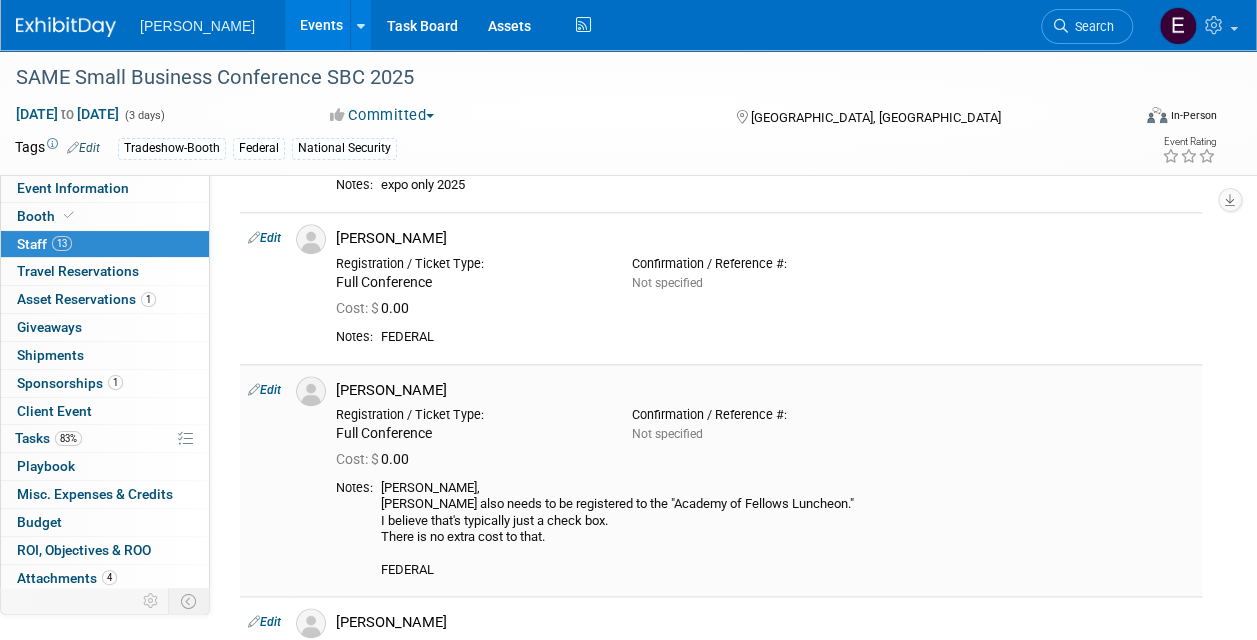 click on "Edit" at bounding box center (264, 390) 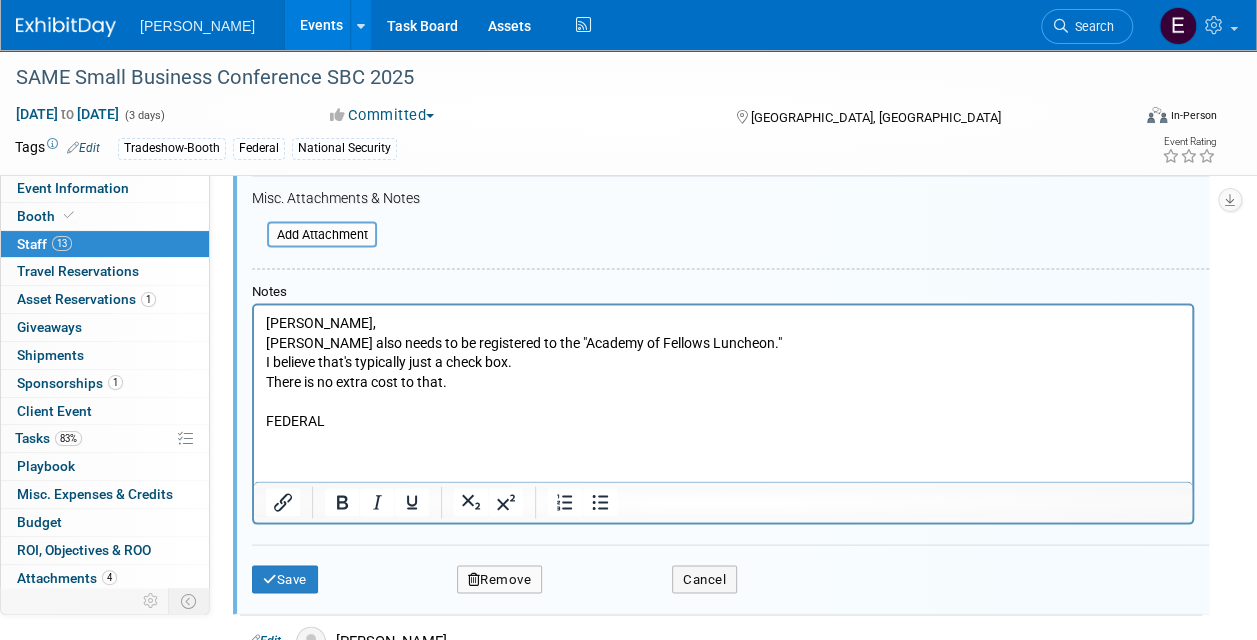 scroll, scrollTop: 1725, scrollLeft: 0, axis: vertical 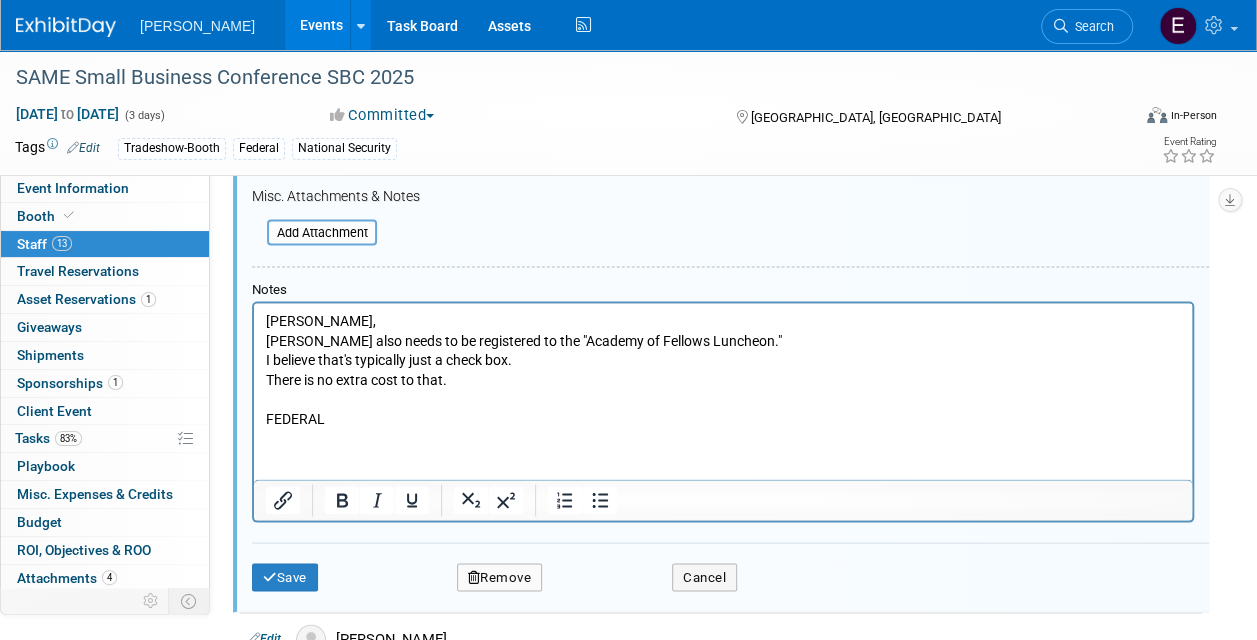 click on "[PERSON_NAME],  [PERSON_NAME] also needs to be registered to the "Academy of Fellows Luncheon."  I believe that's typically just a check box.  There is no extra cost to that.  FEDERAL" at bounding box center (723, 369) 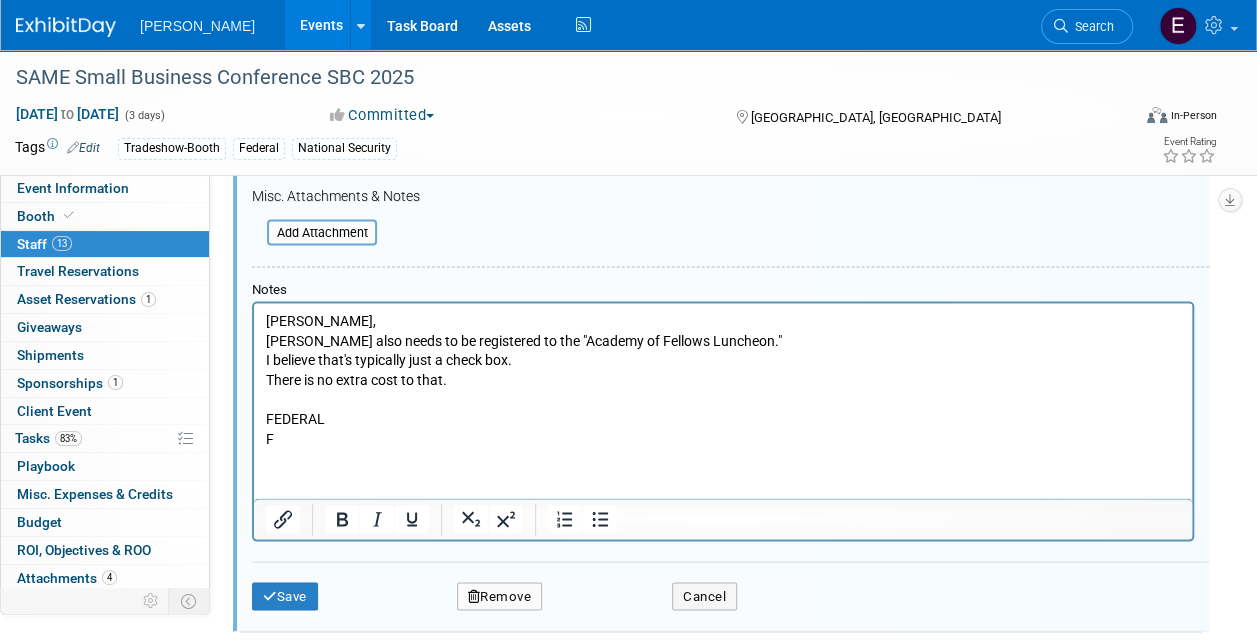 type 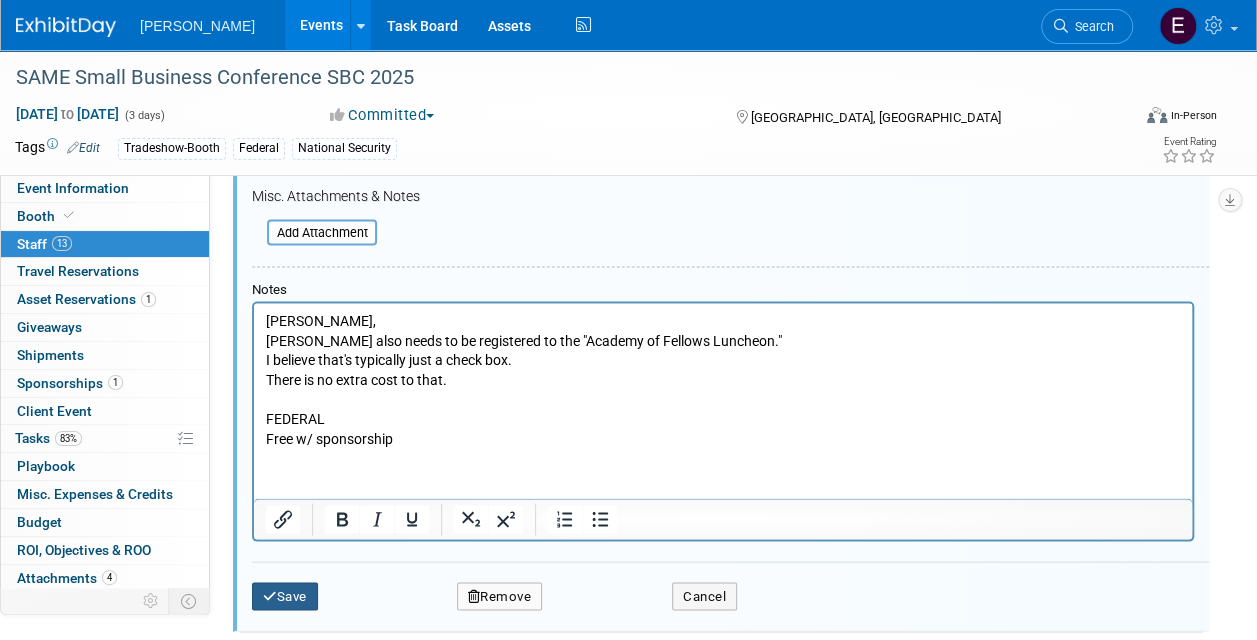 click on "Save" at bounding box center (285, 596) 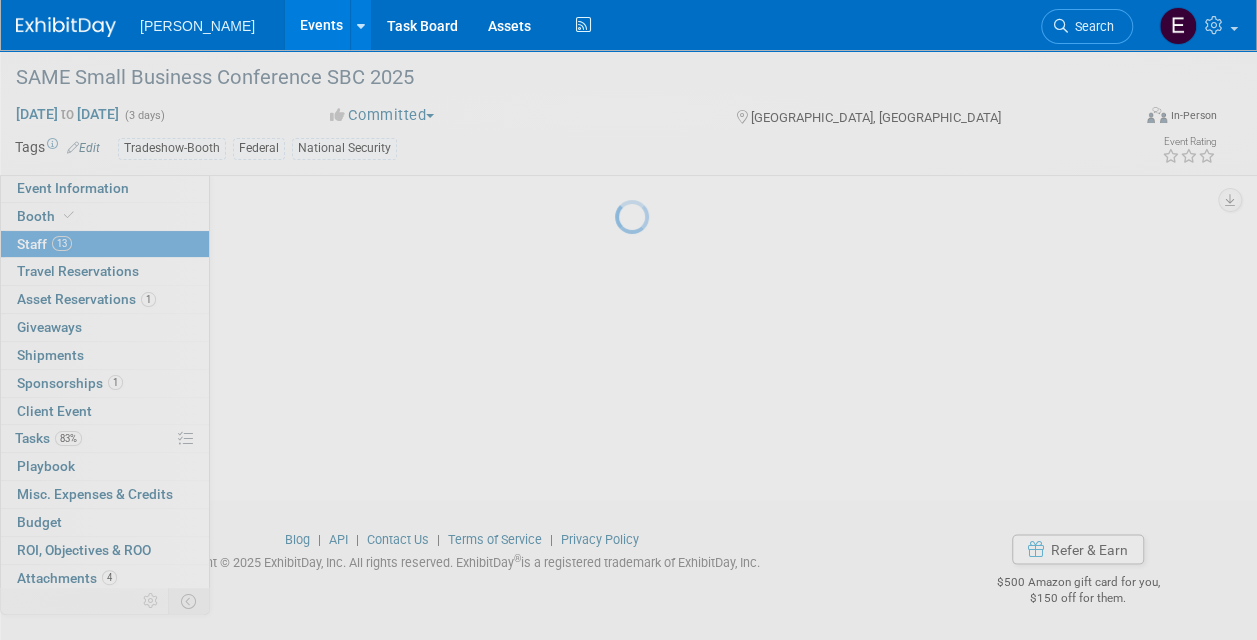 scroll, scrollTop: 1708, scrollLeft: 0, axis: vertical 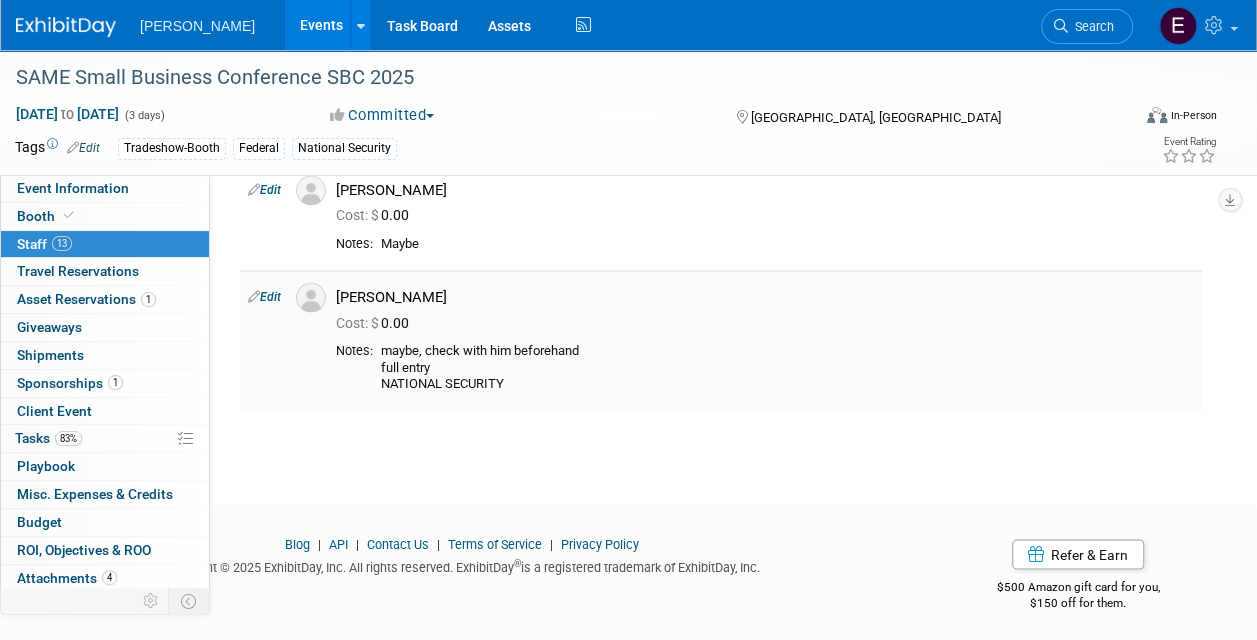 click on "Edit" at bounding box center (264, 296) 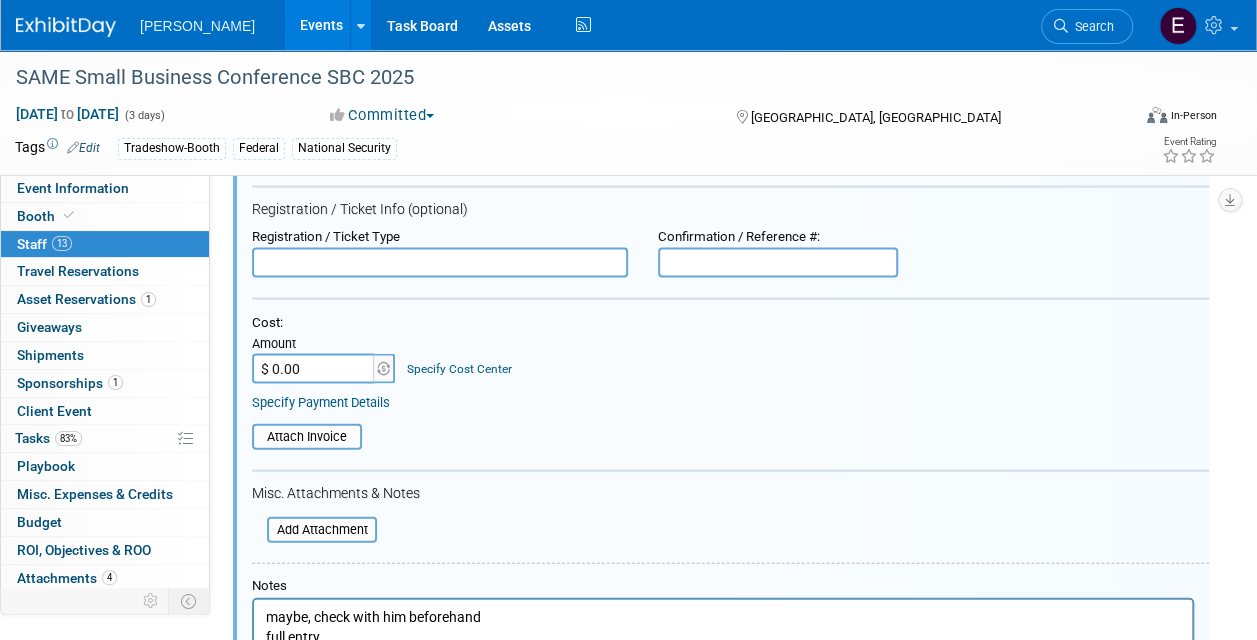 scroll, scrollTop: 2146, scrollLeft: 0, axis: vertical 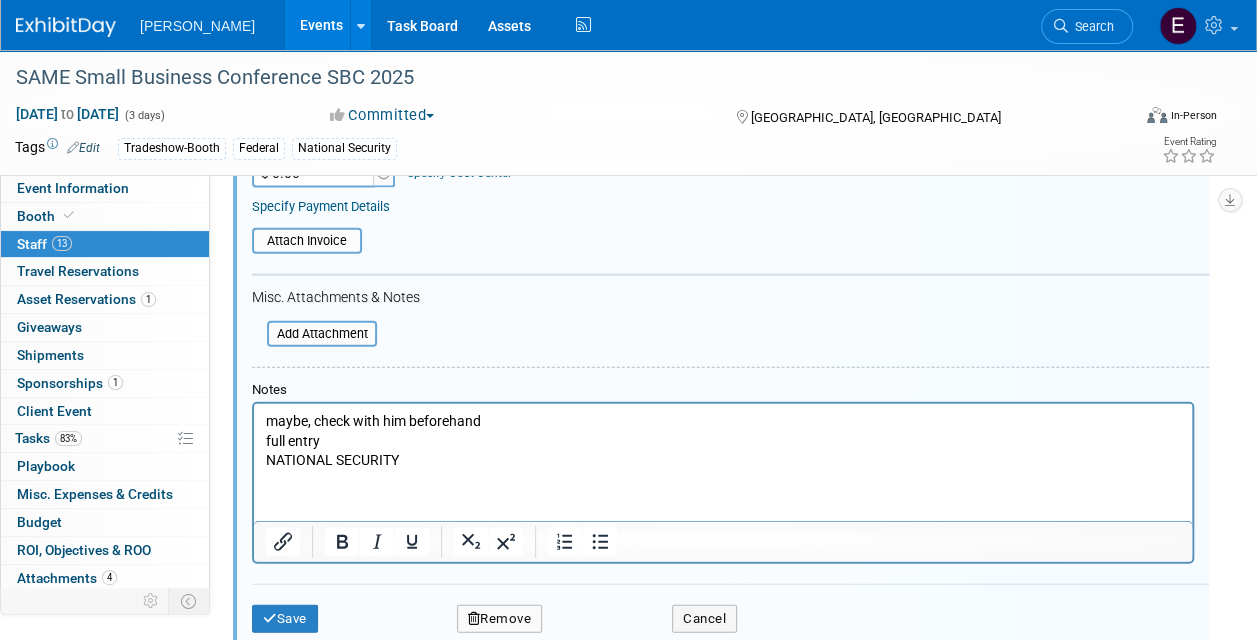 click on "maybe, check with him beforehand  full entry NATIONAL SECURITY" at bounding box center [723, 437] 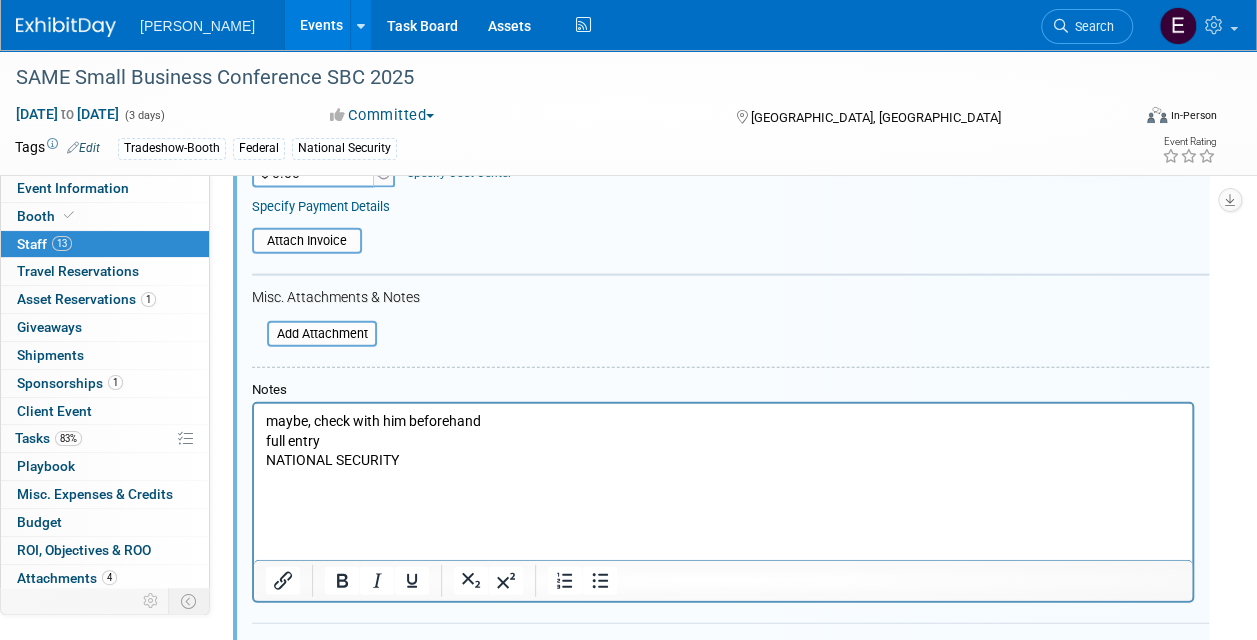 type 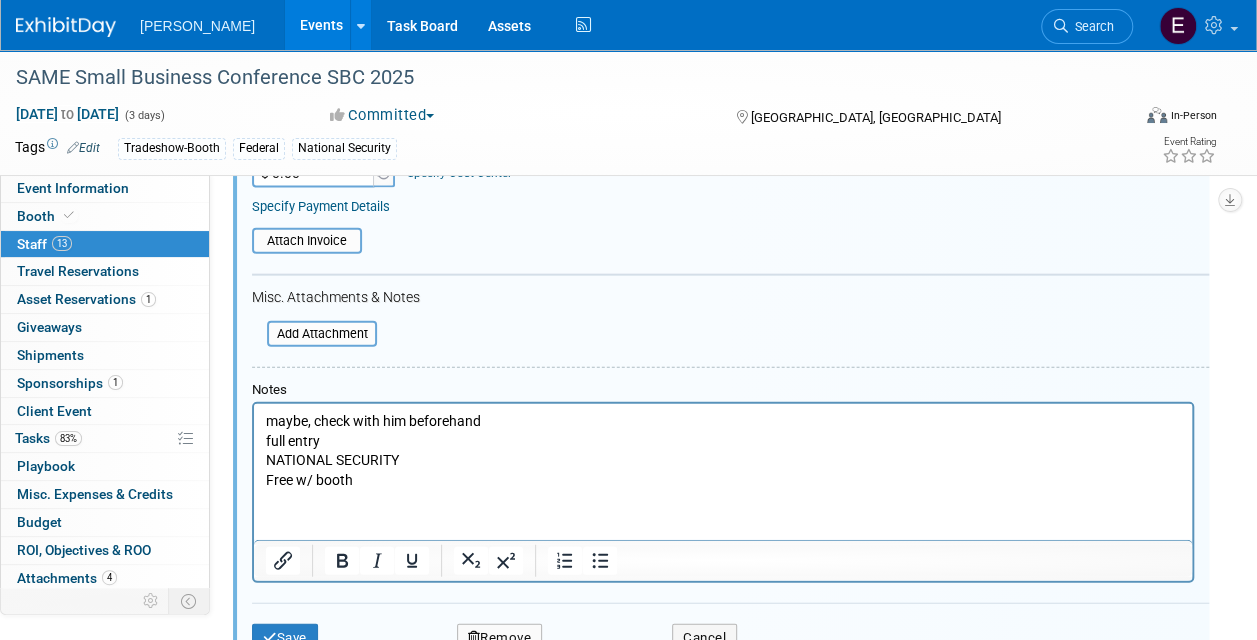 drag, startPoint x: 526, startPoint y: 416, endPoint x: 254, endPoint y: 422, distance: 272.06616 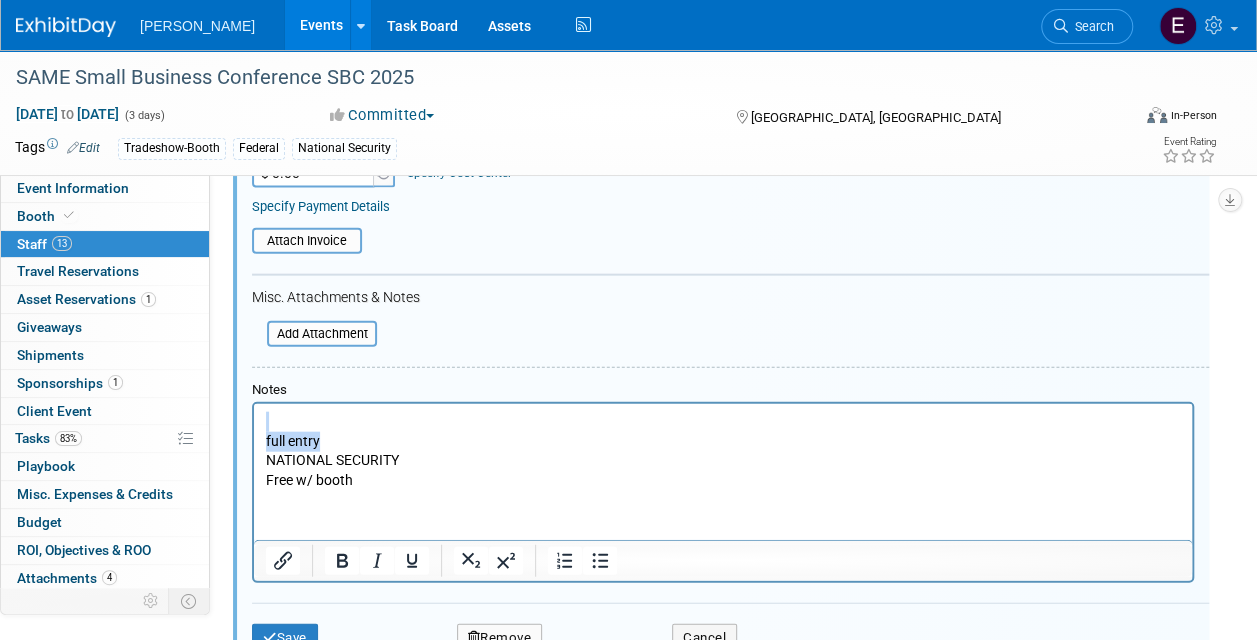 drag, startPoint x: 329, startPoint y: 444, endPoint x: 205, endPoint y: 392, distance: 134.46188 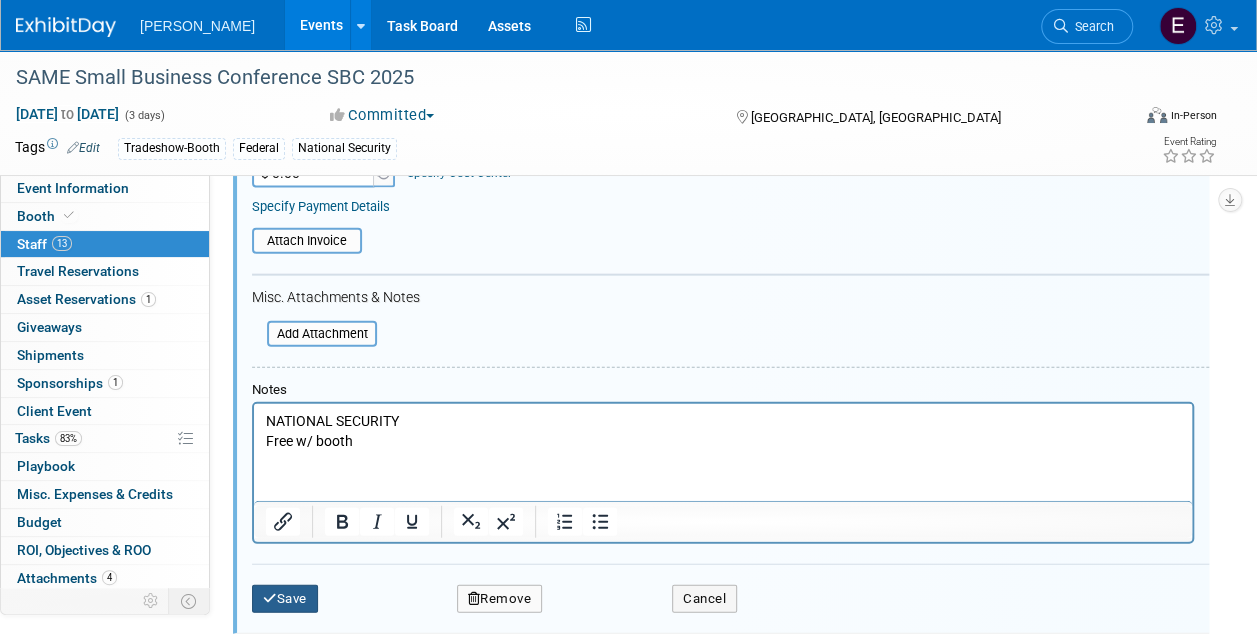 click on "Save" at bounding box center [285, 599] 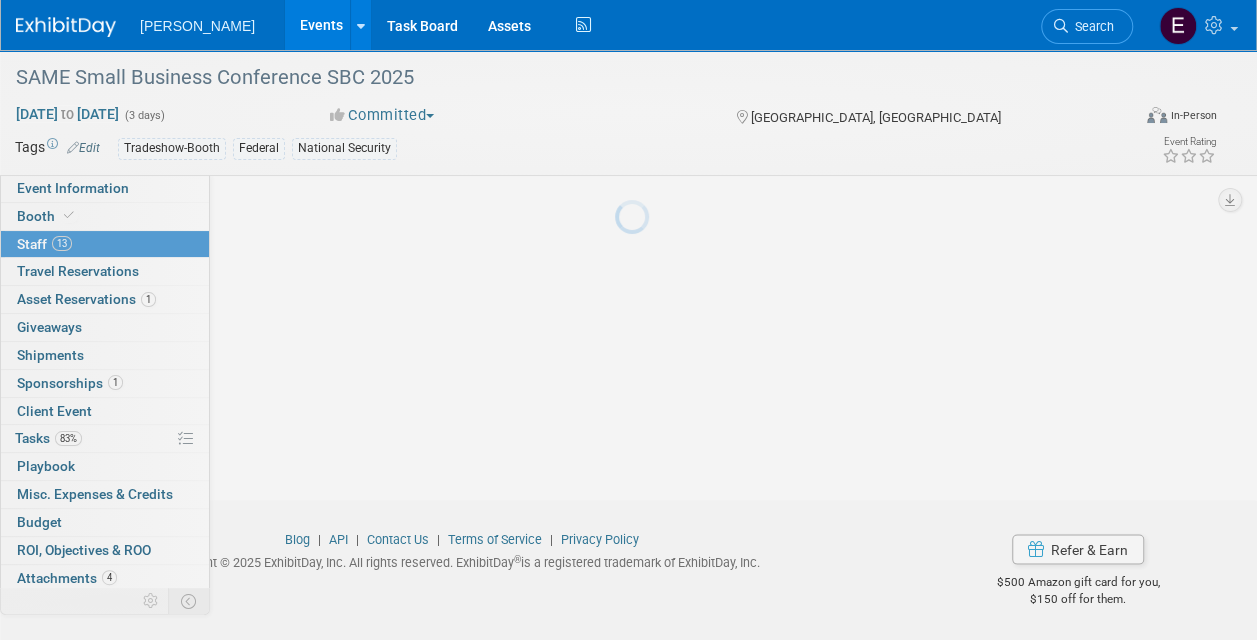 scroll, scrollTop: 1688, scrollLeft: 0, axis: vertical 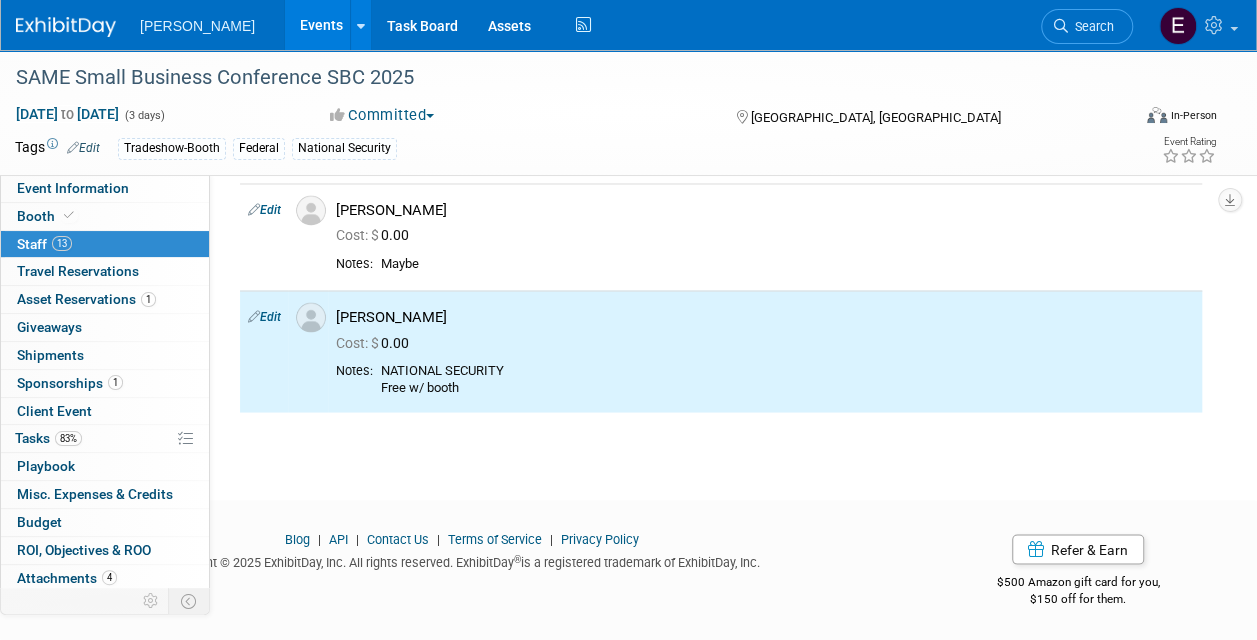 click on "Edit" at bounding box center (264, 316) 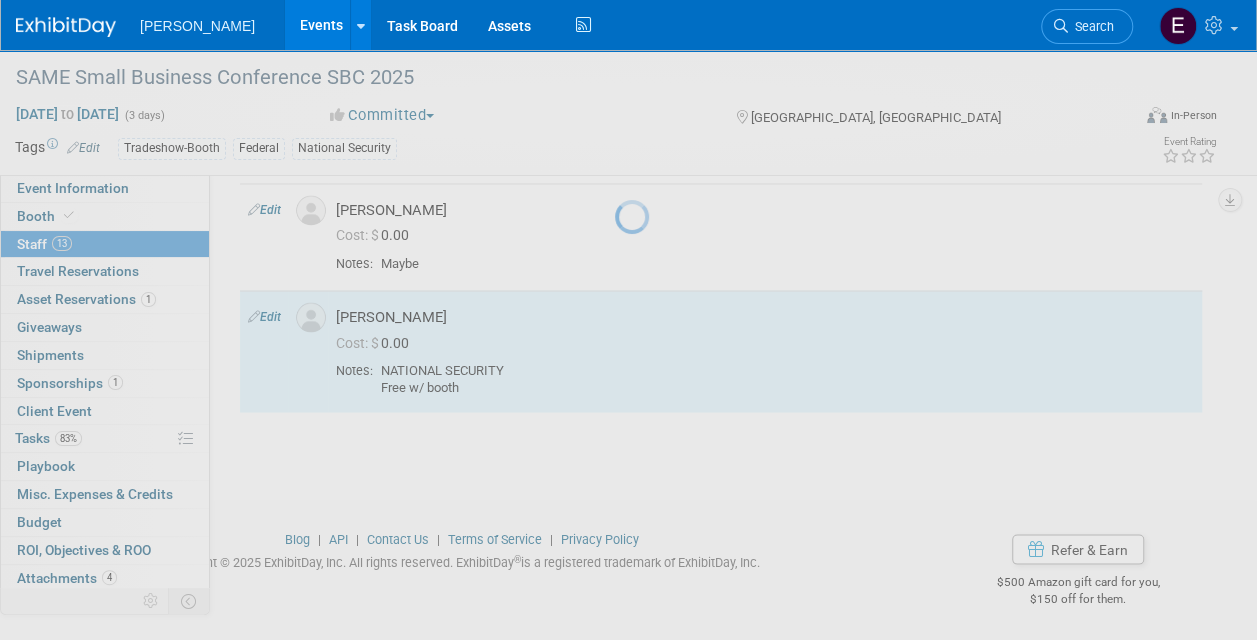 select on "aa3a6dc0-19af-4028-824e-60bddbe41667" 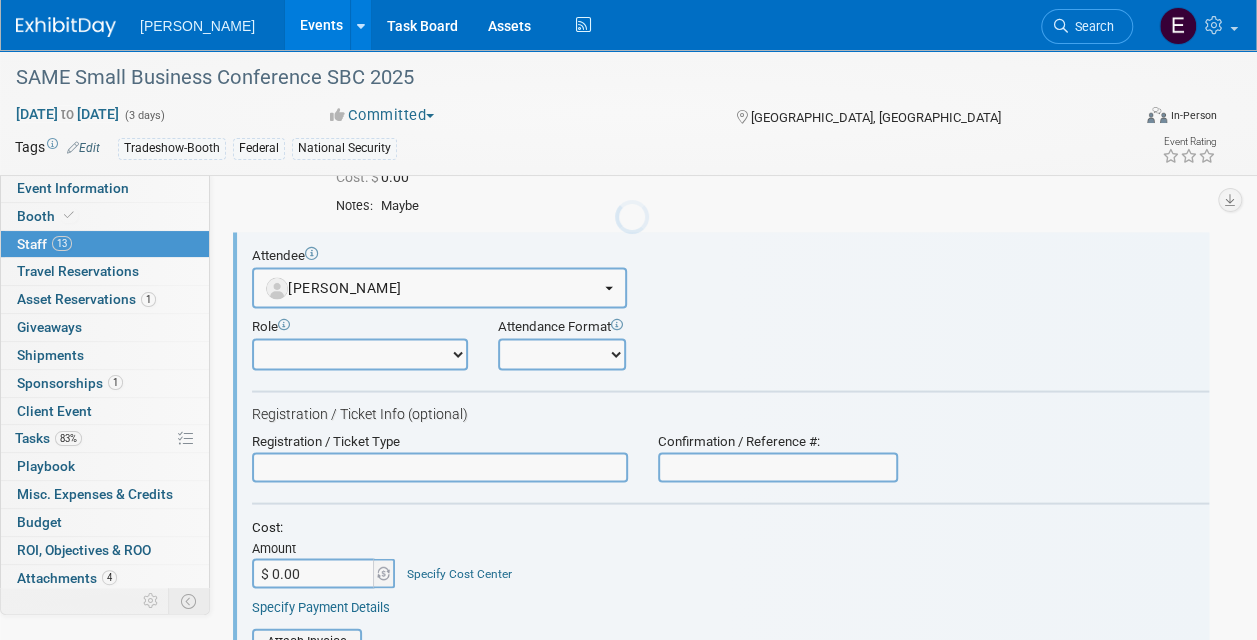 scroll, scrollTop: 0, scrollLeft: 0, axis: both 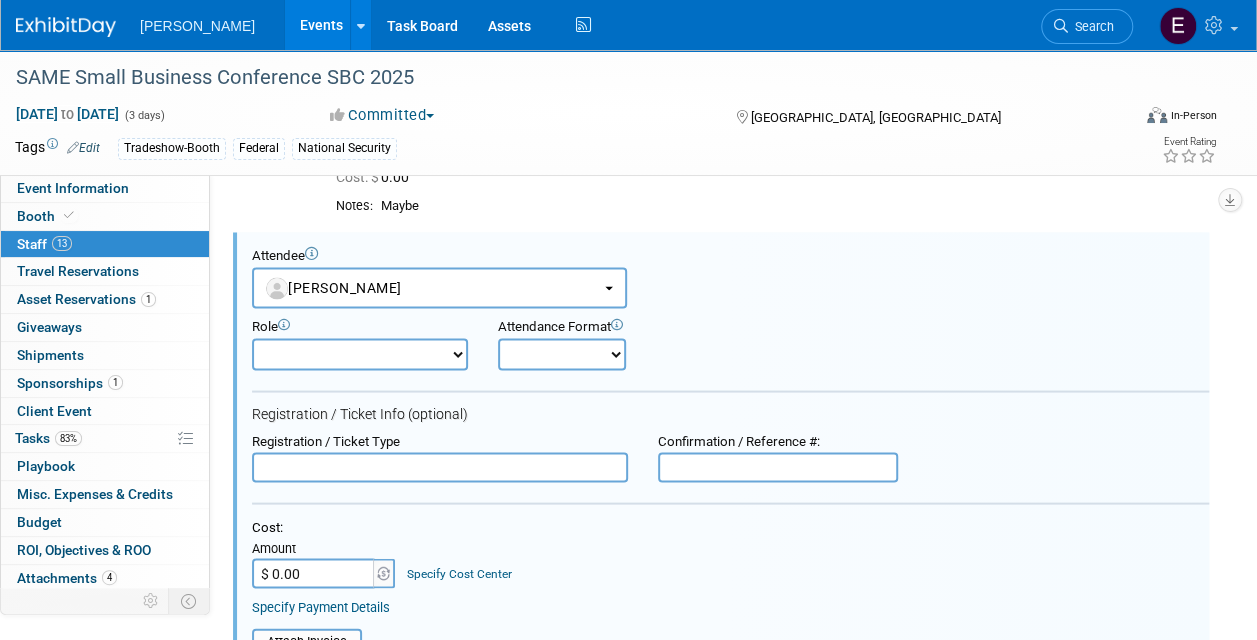 click at bounding box center [440, 467] 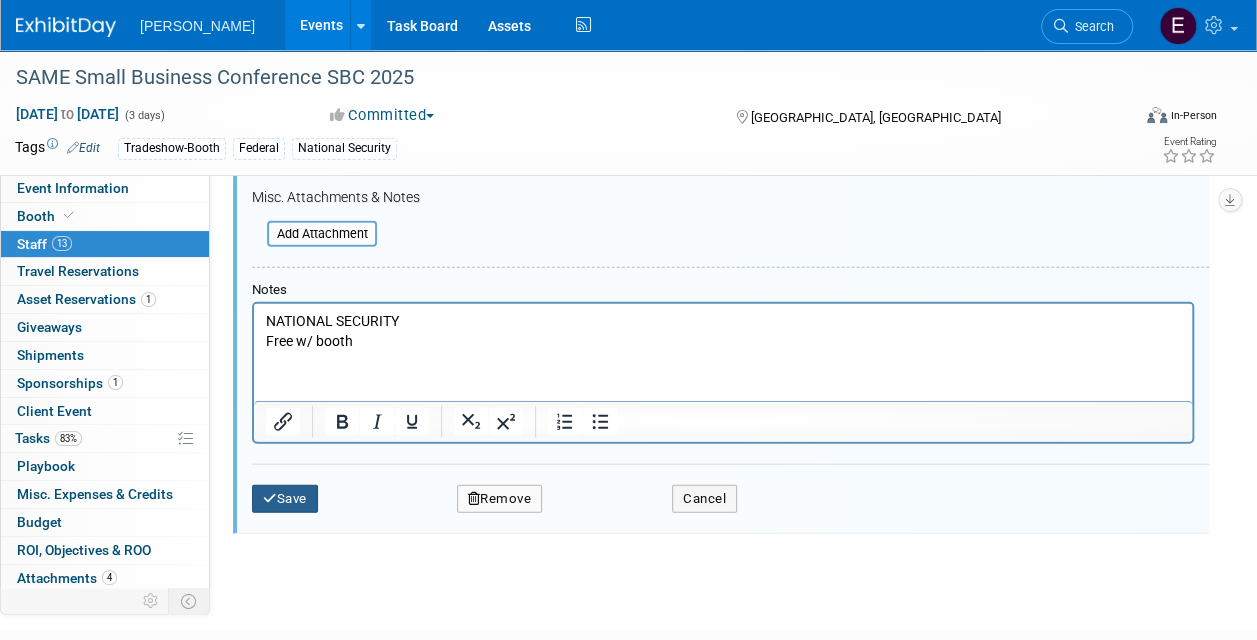 type on "Full Conference" 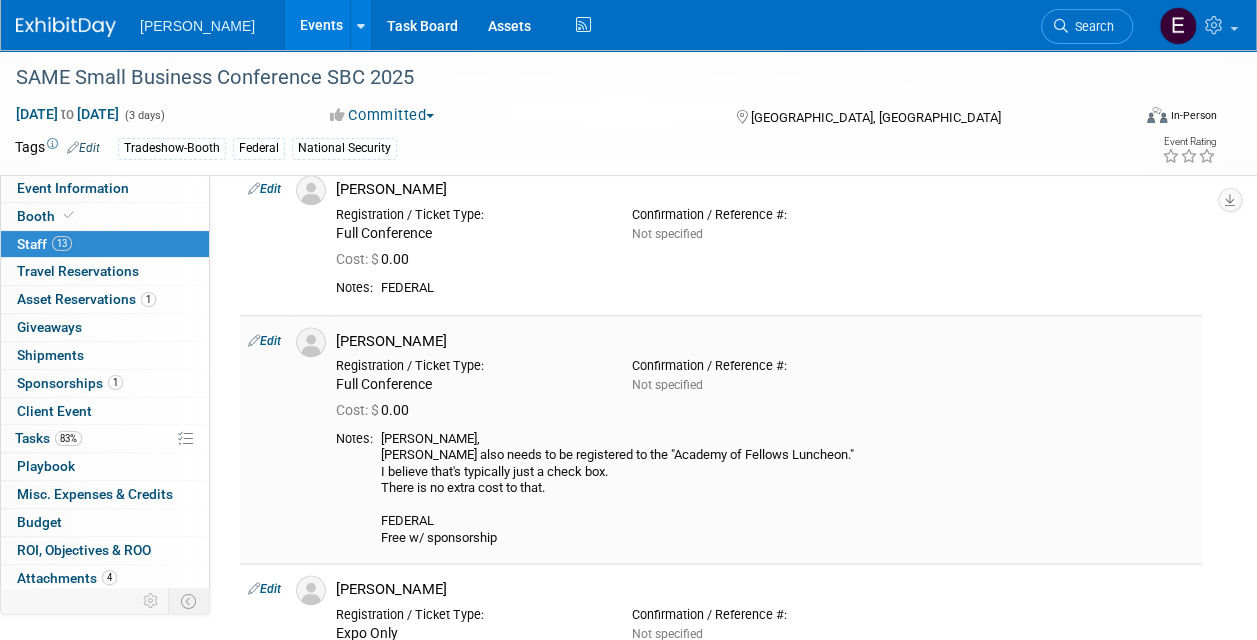 scroll, scrollTop: 1135, scrollLeft: 0, axis: vertical 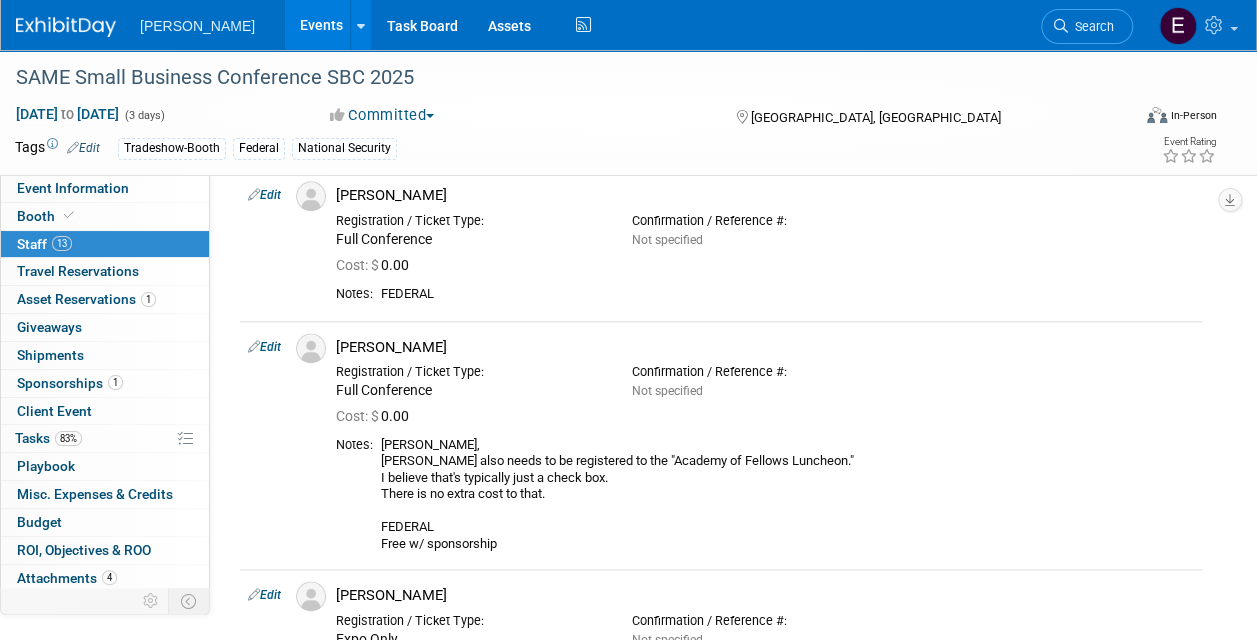 click on "Edit" at bounding box center (264, 195) 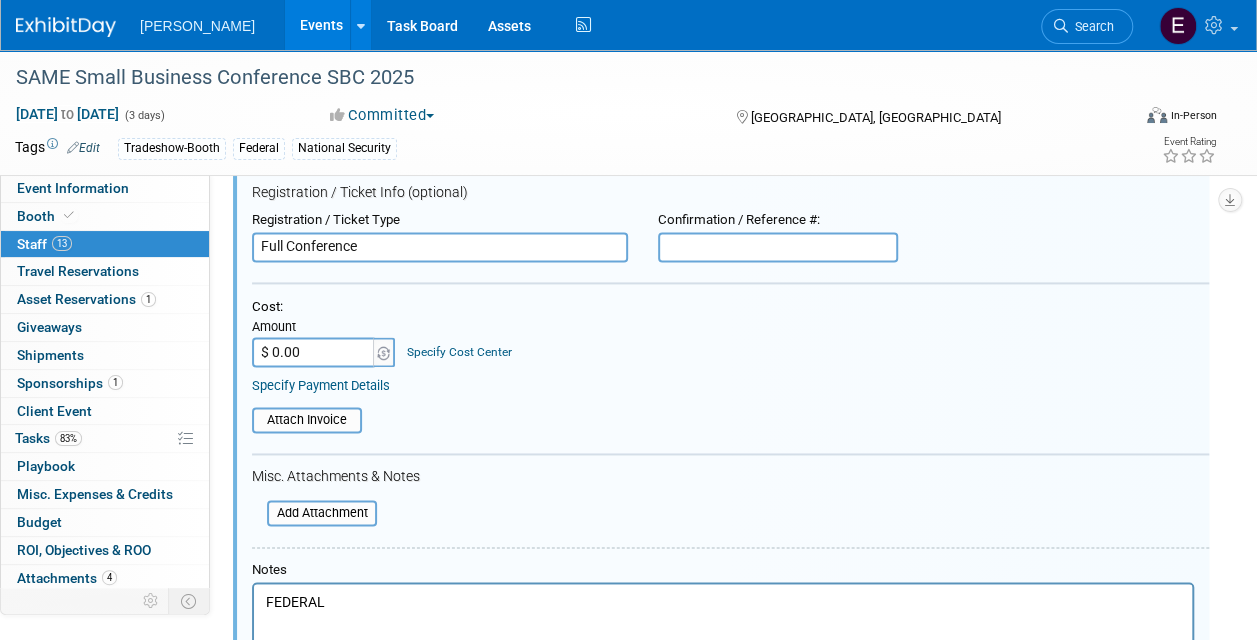 scroll, scrollTop: 1374, scrollLeft: 0, axis: vertical 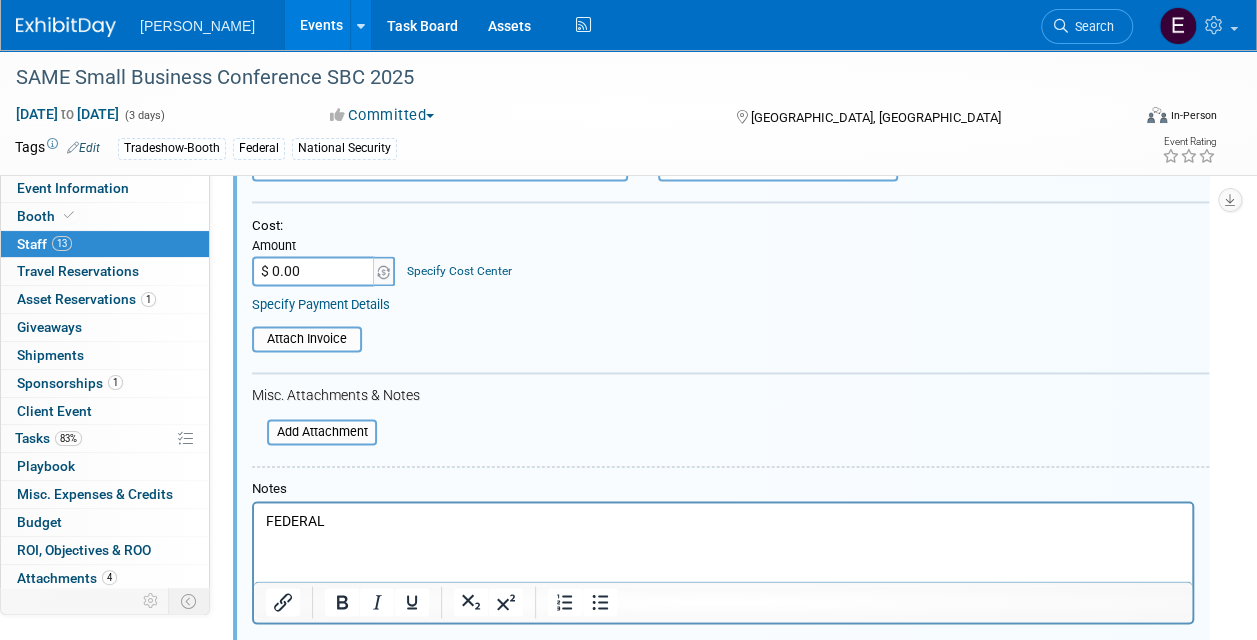 click on "FEDERAL" at bounding box center [723, 520] 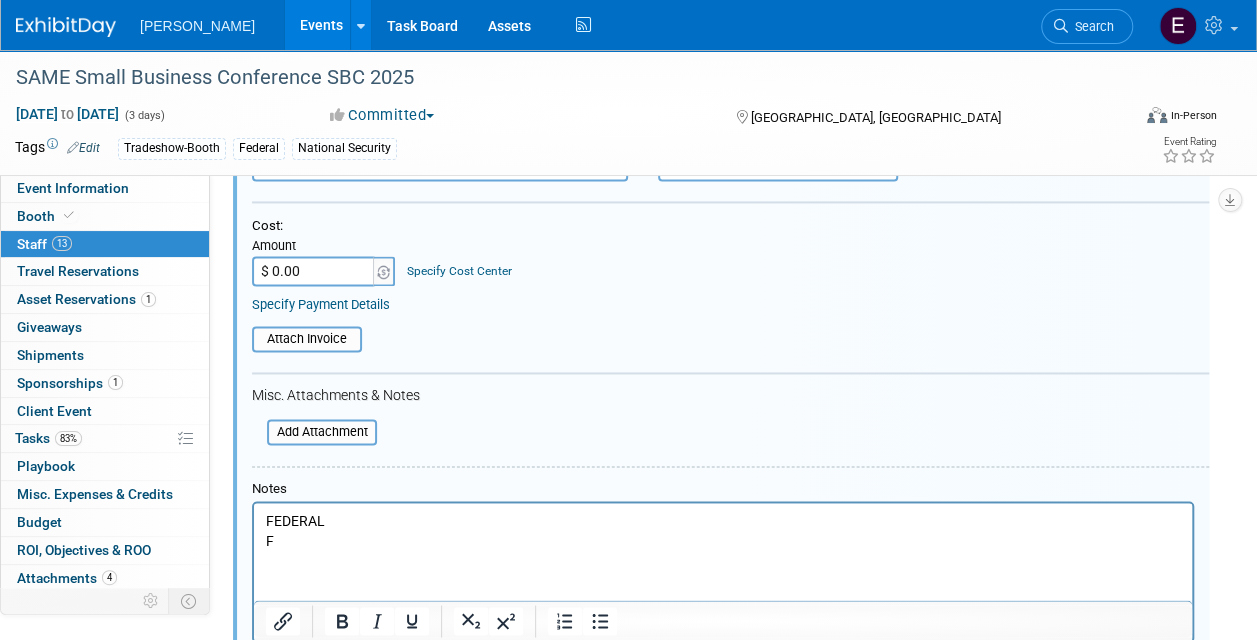 type 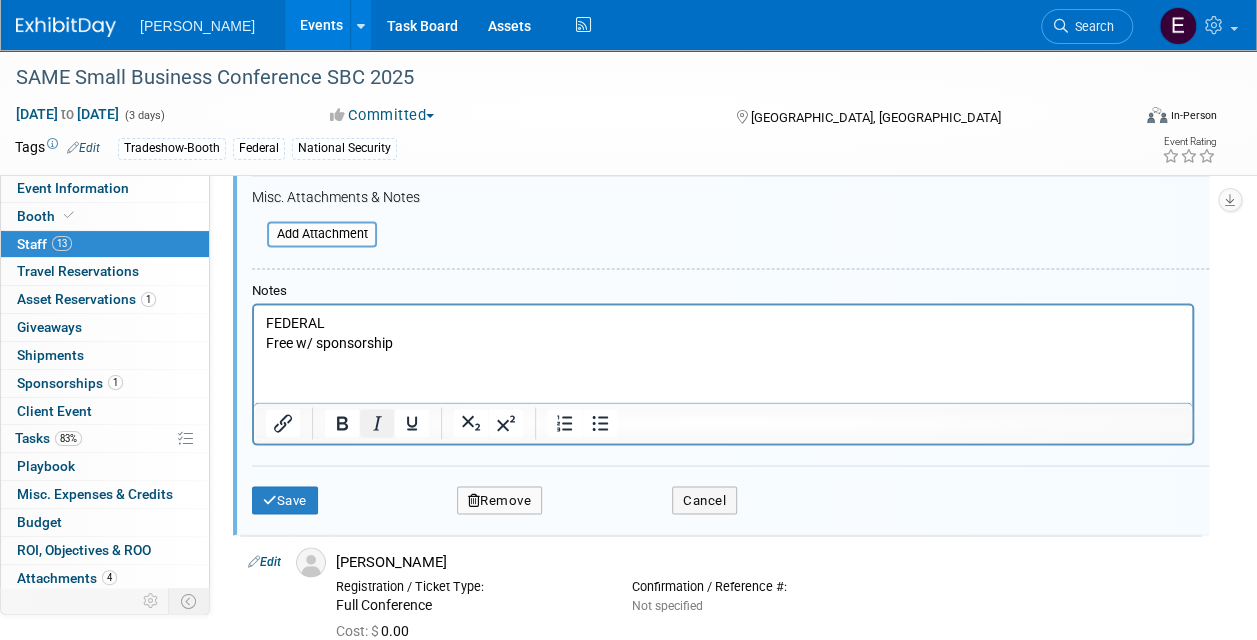 scroll, scrollTop: 1574, scrollLeft: 0, axis: vertical 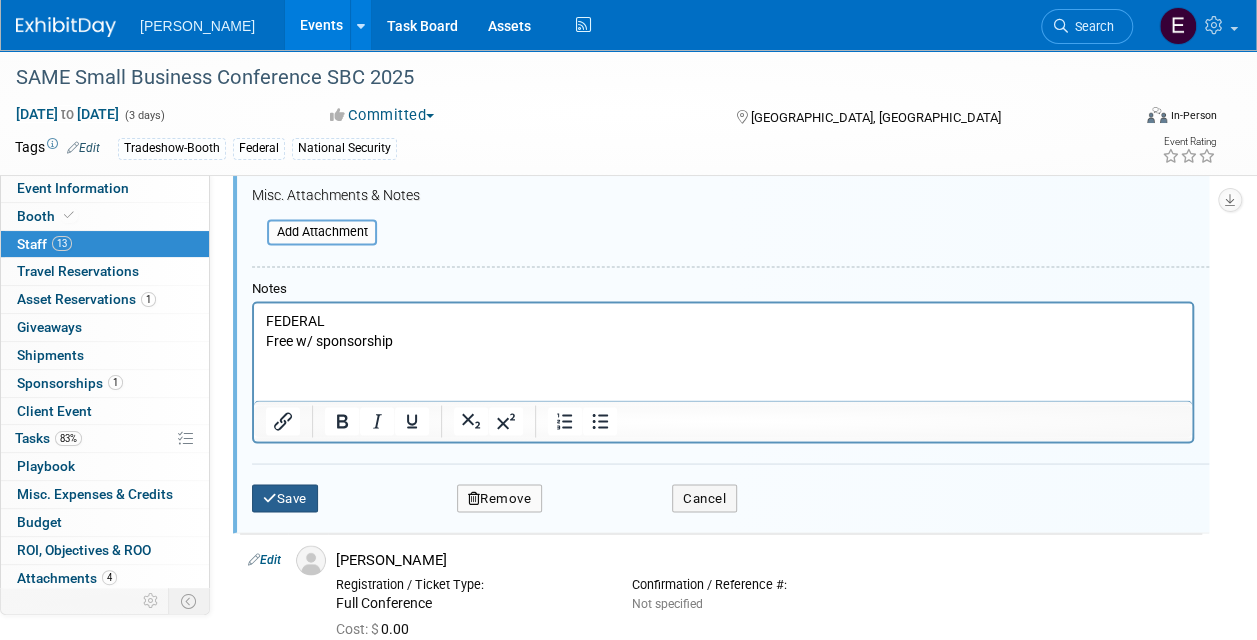 click on "Save" at bounding box center [285, 498] 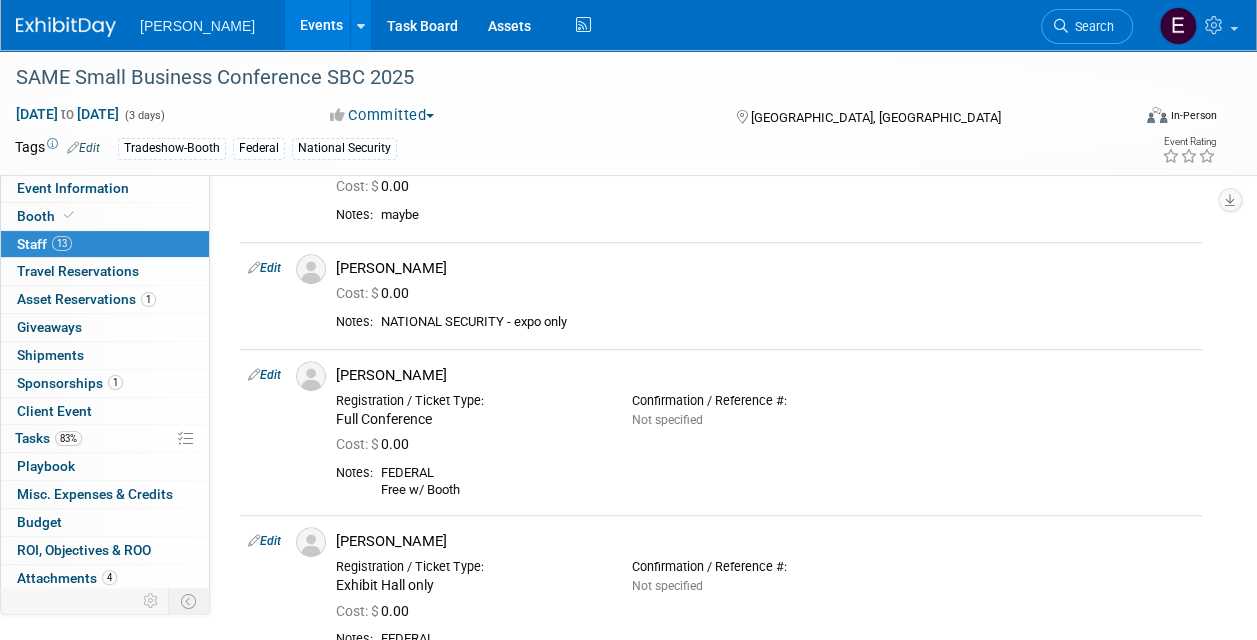 scroll, scrollTop: 200, scrollLeft: 0, axis: vertical 